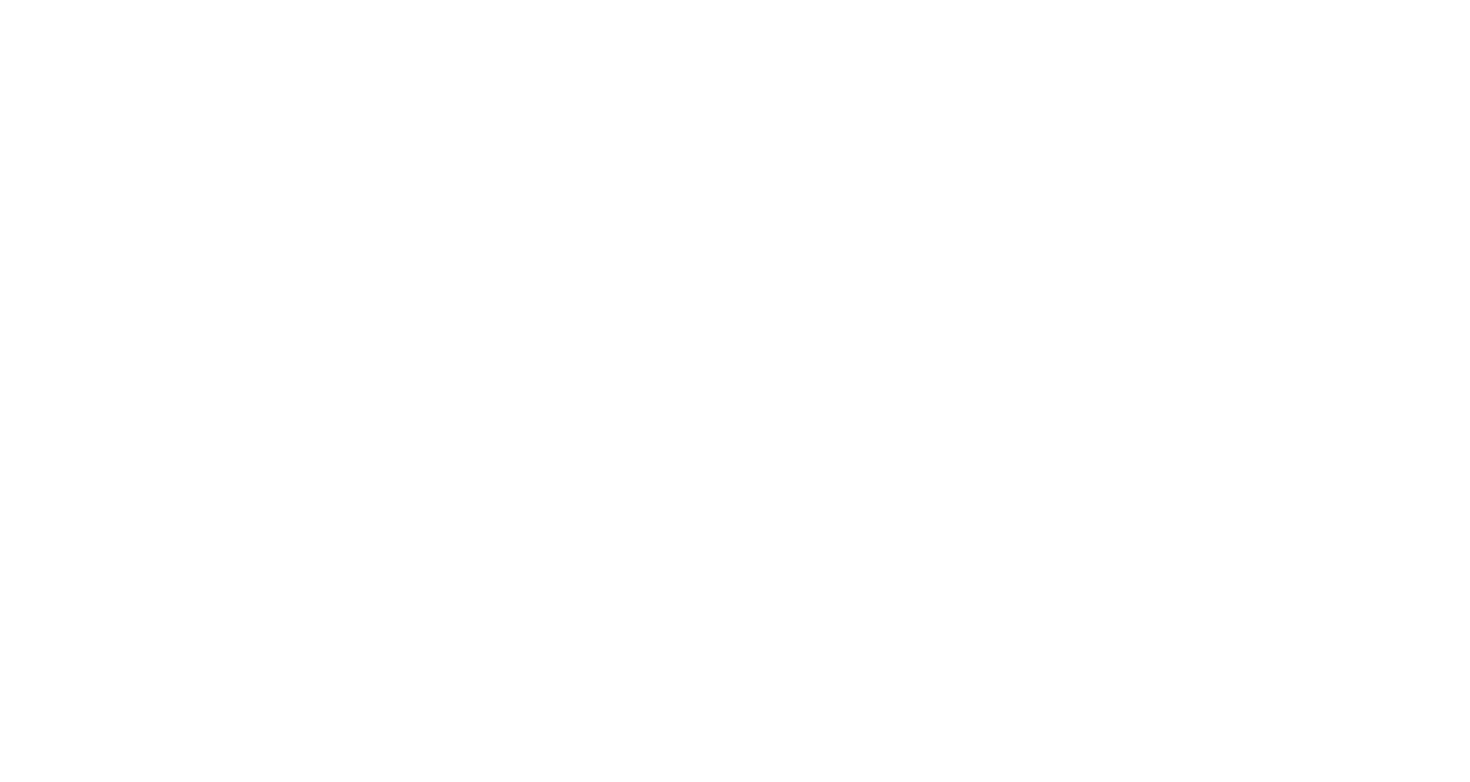 scroll, scrollTop: 0, scrollLeft: 0, axis: both 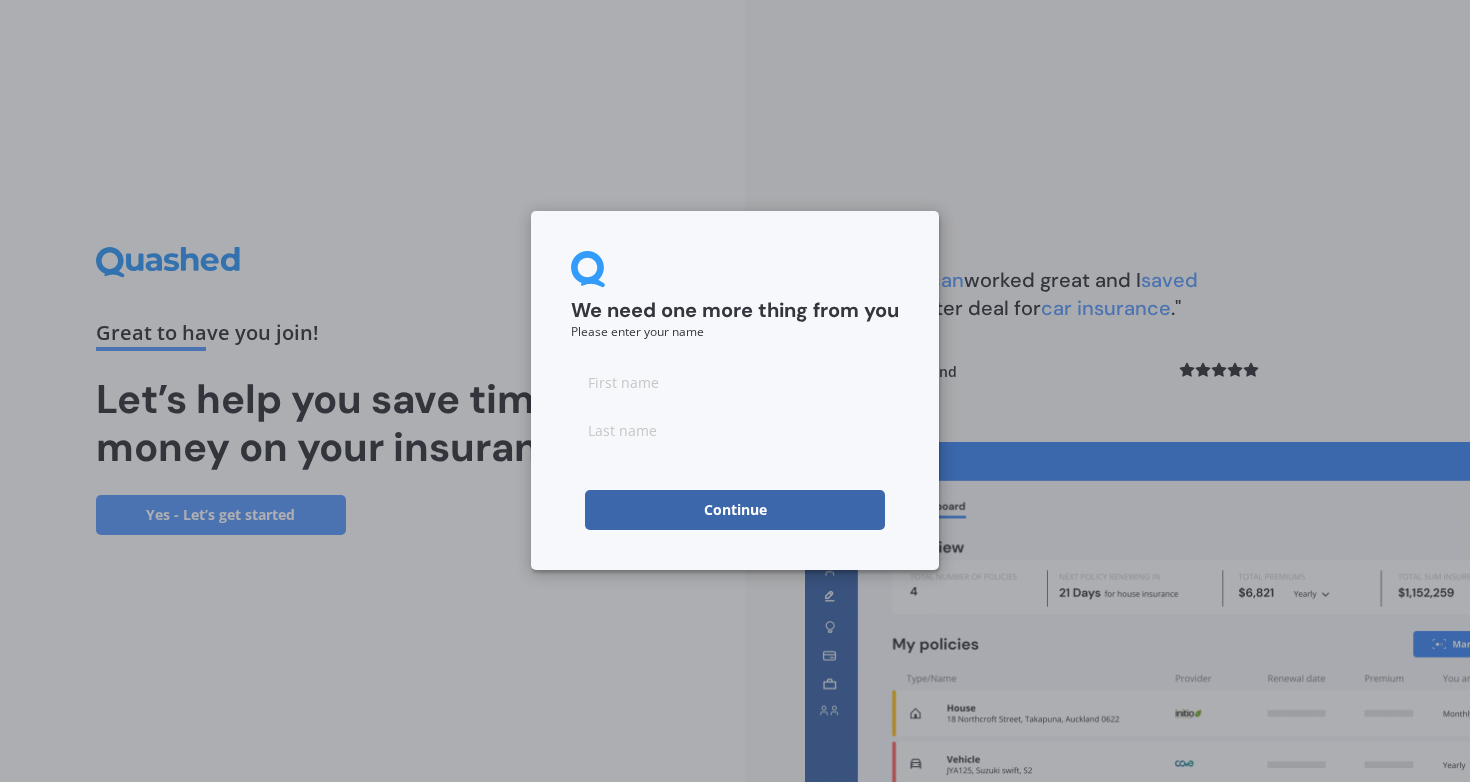 click at bounding box center (735, 382) 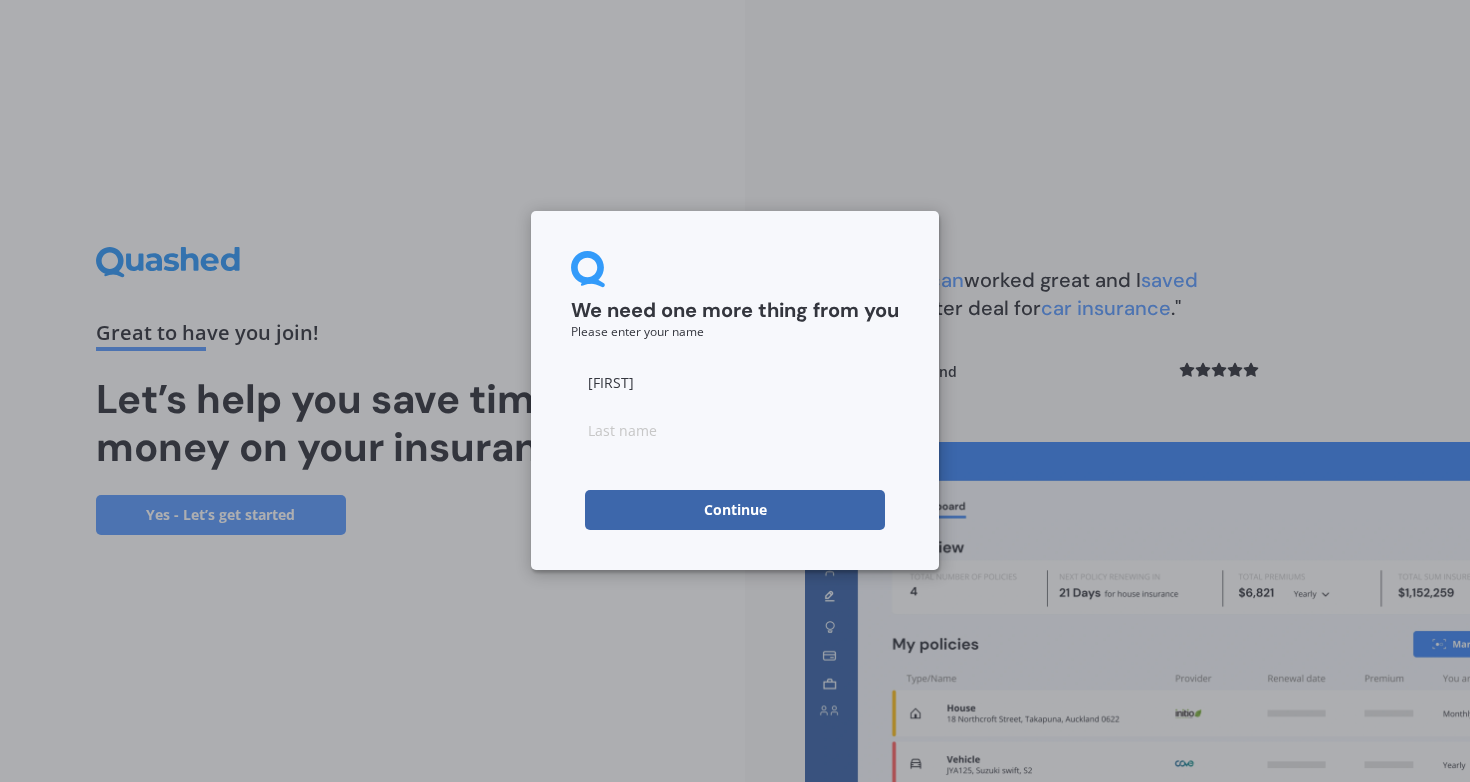 type on "[FIRST]" 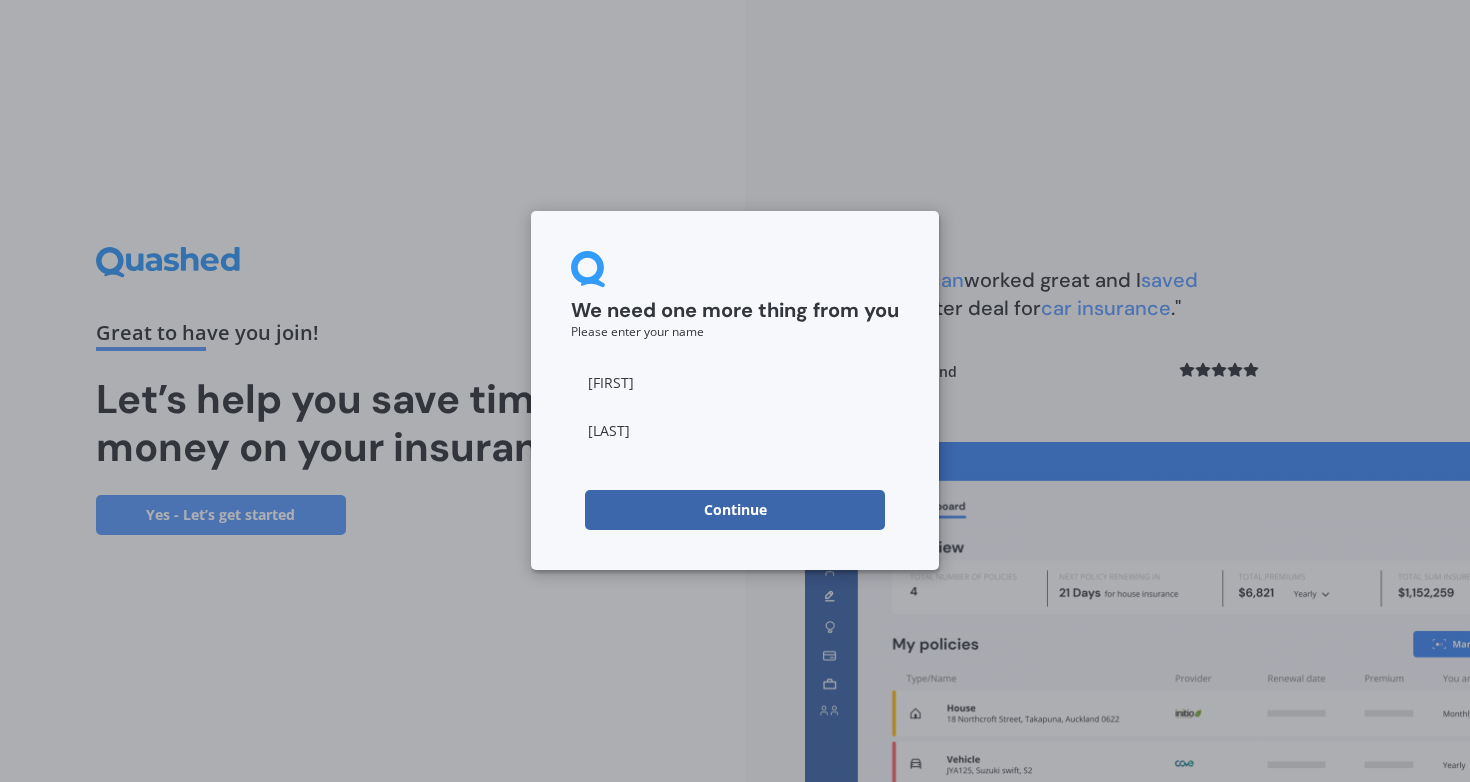 type on "[LAST]" 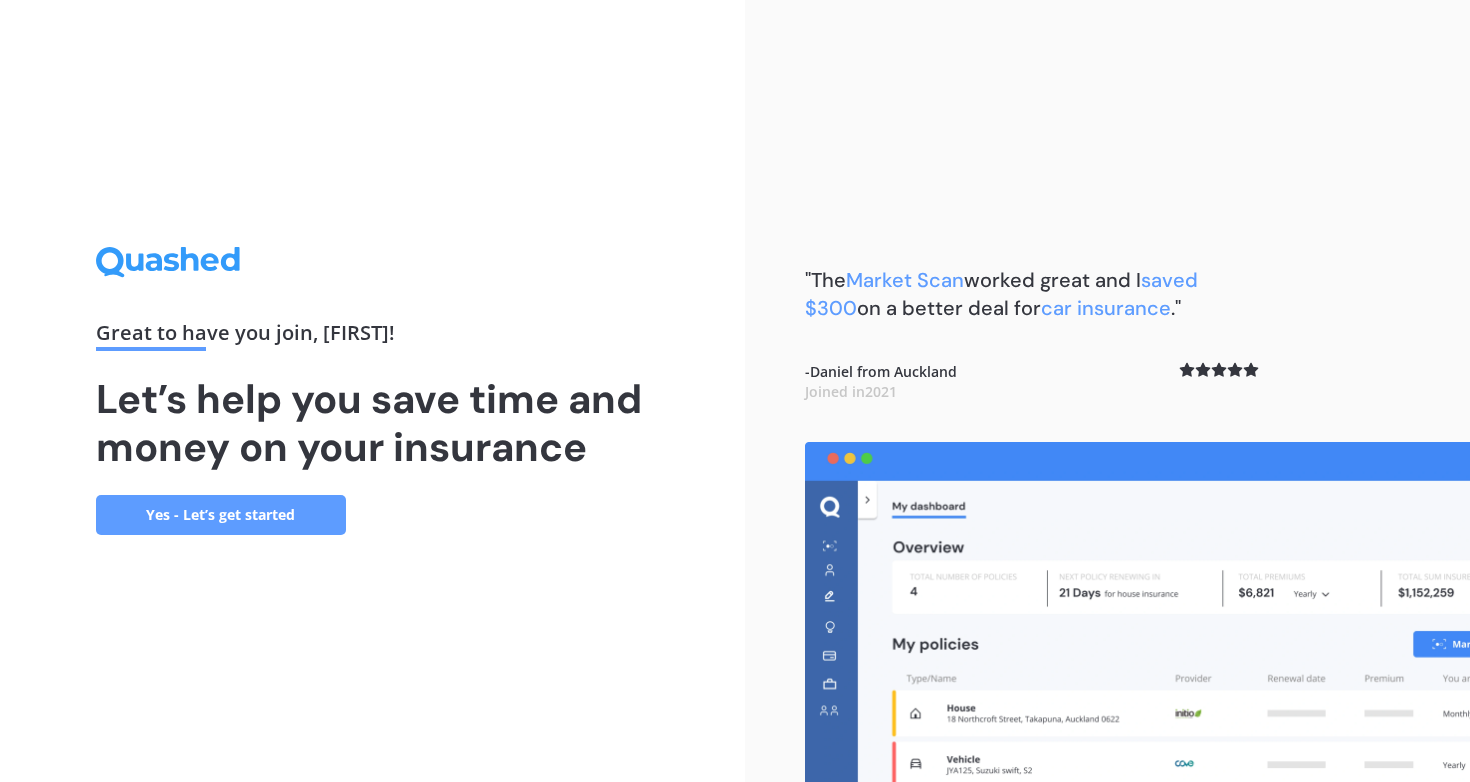 click on "Yes - Let’s get started" at bounding box center [221, 515] 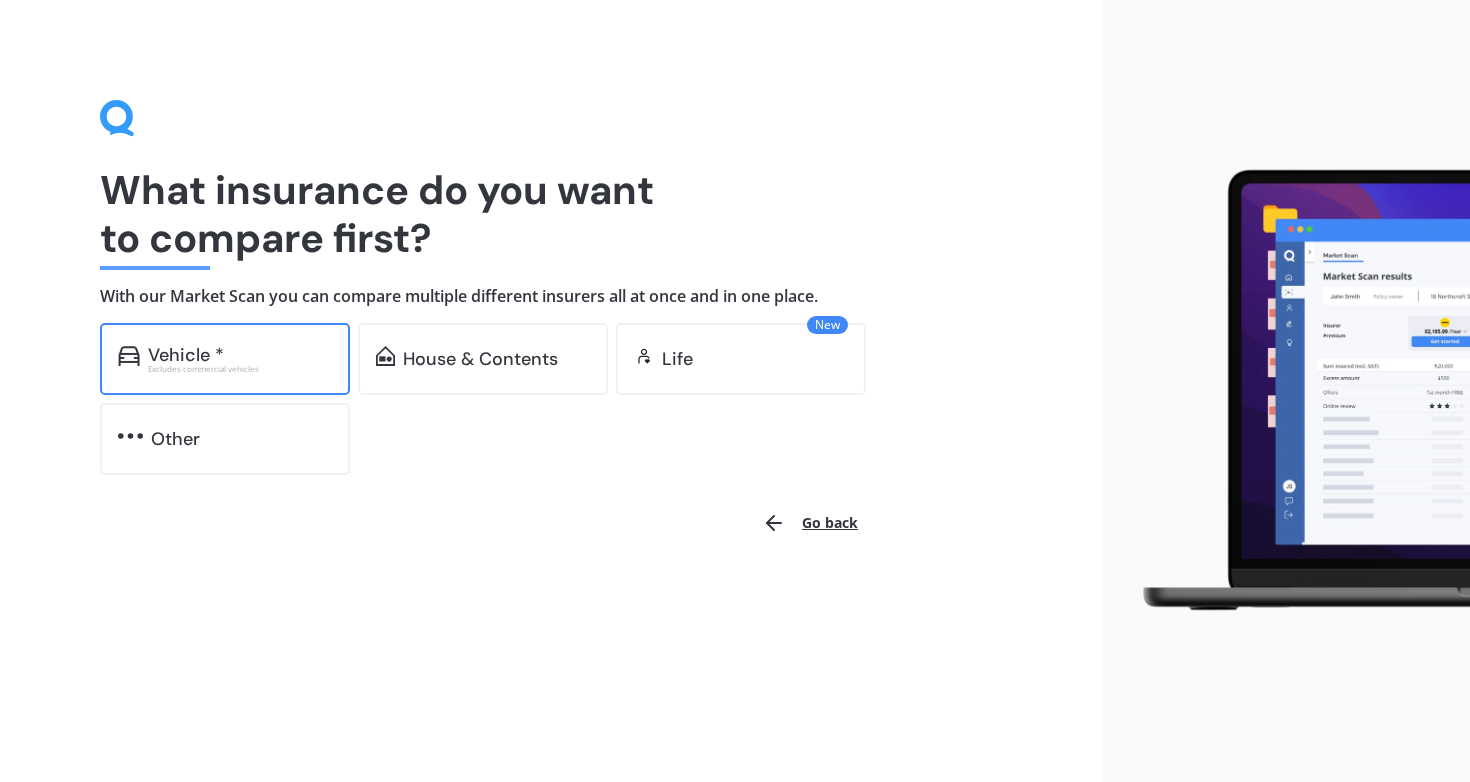 click on "Vehicle * Excludes commercial vehicles" at bounding box center (225, 359) 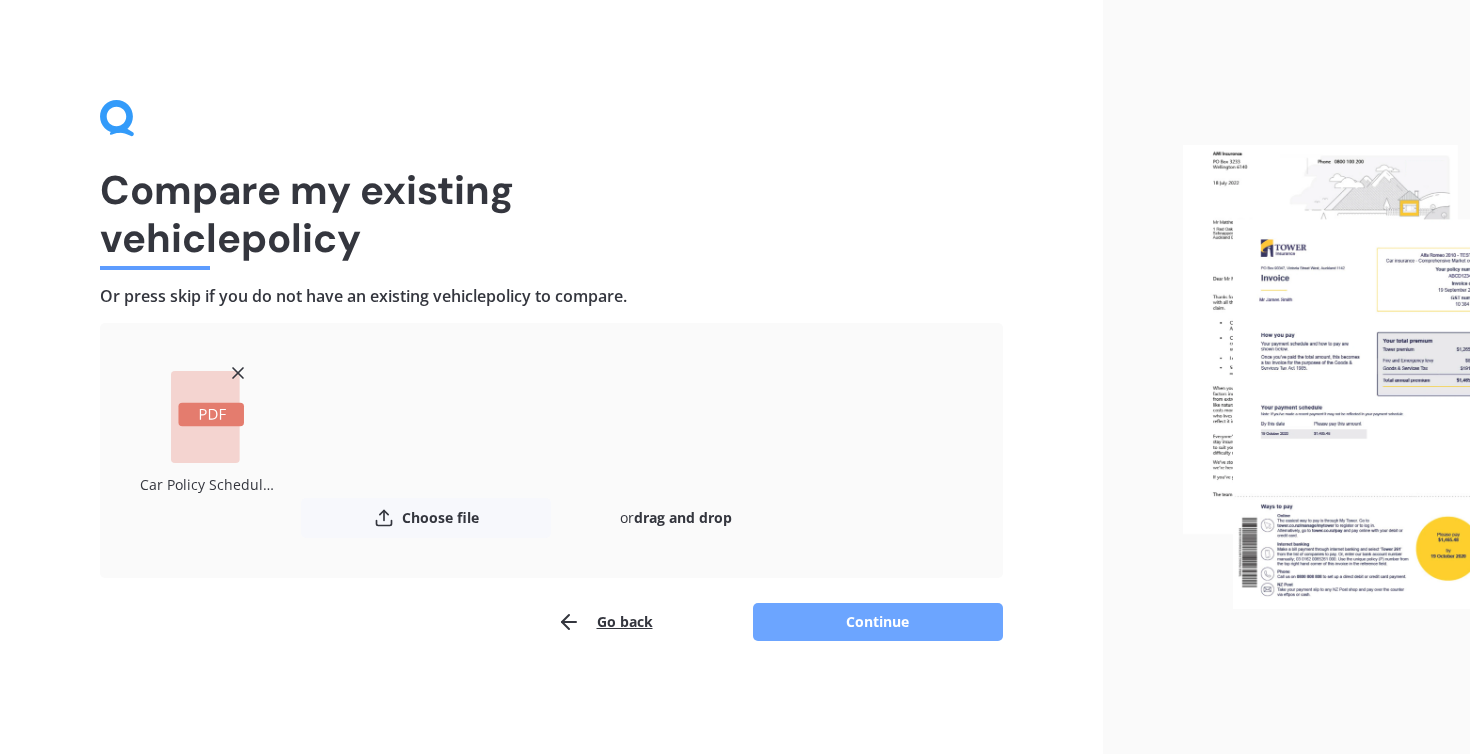 click on "Continue" at bounding box center (878, 622) 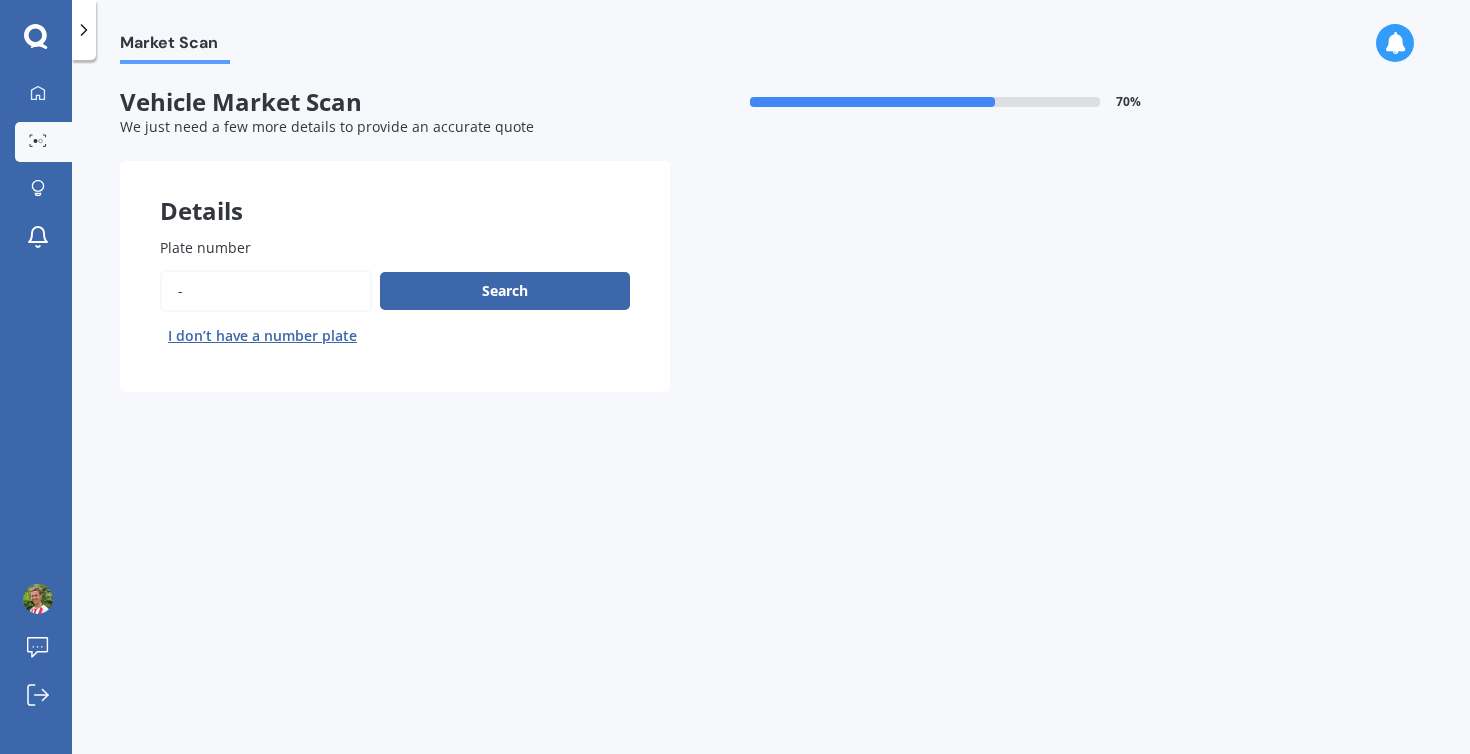 click on "Plate number" at bounding box center [266, 291] 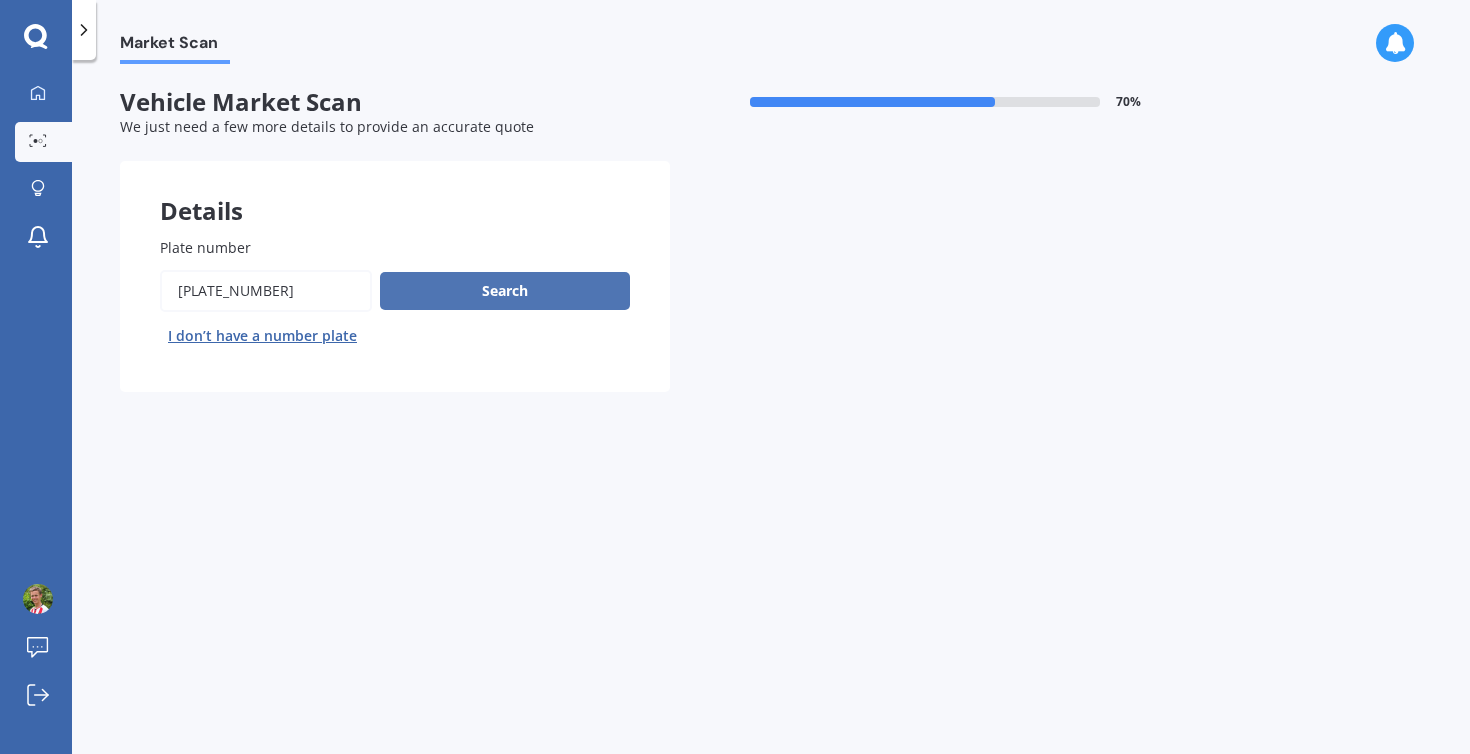 type on "[PLATE_NUMBER]" 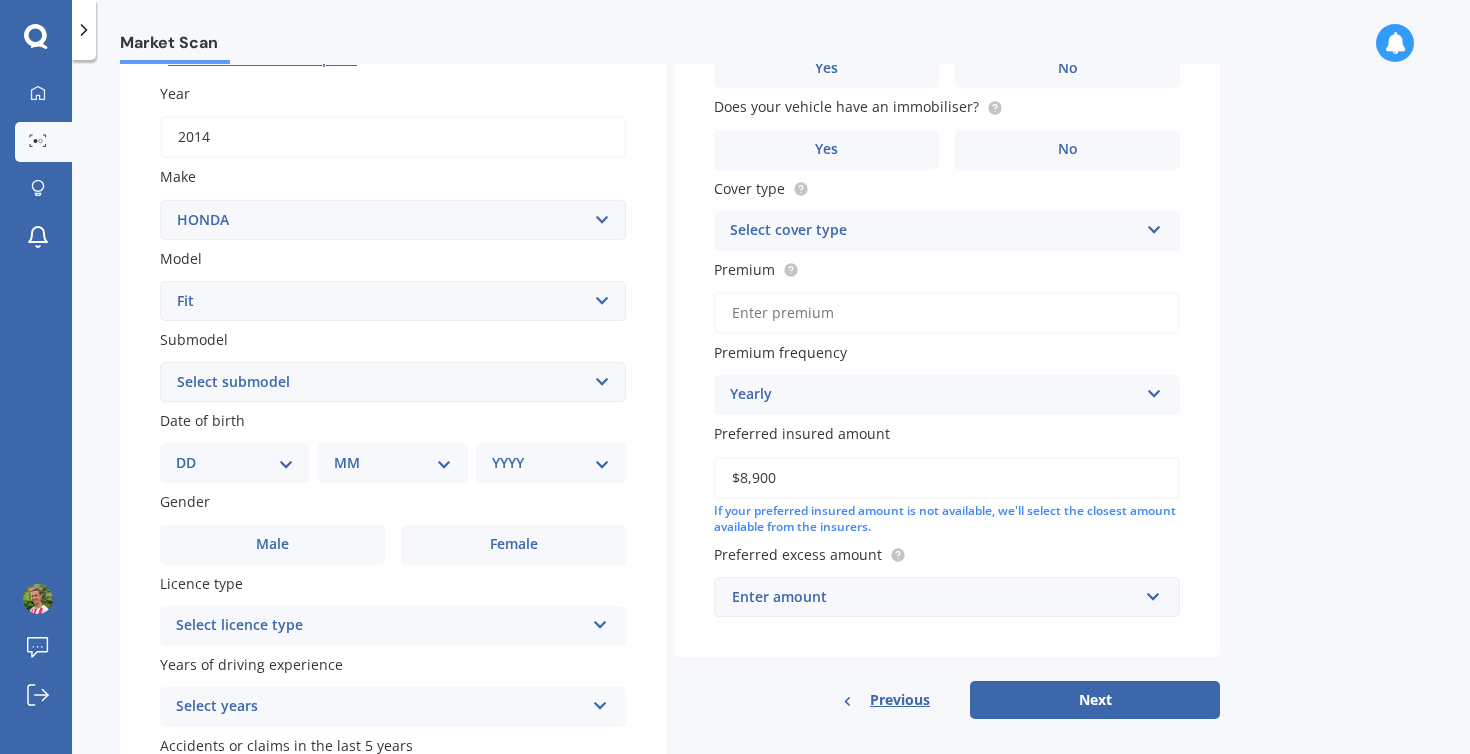 scroll, scrollTop: 297, scrollLeft: 0, axis: vertical 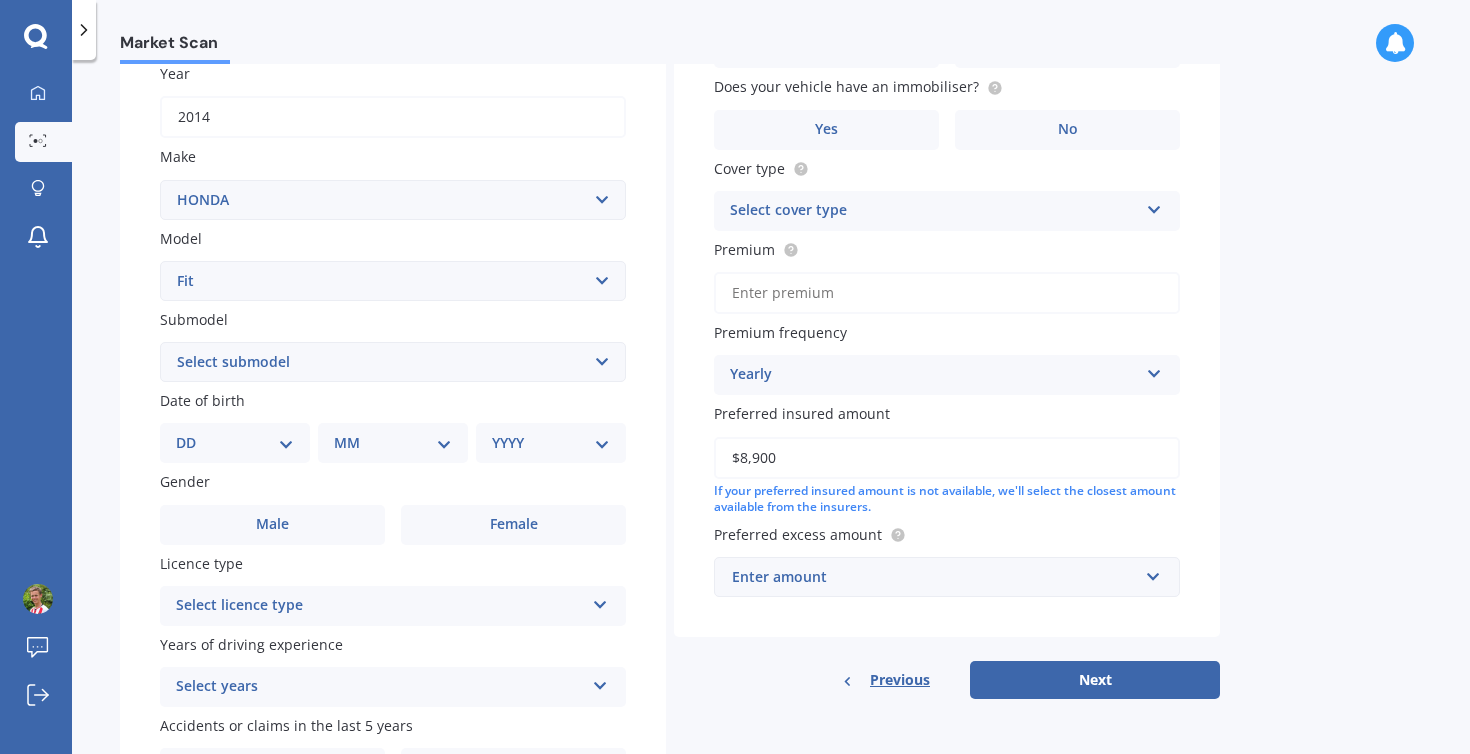 select on "HYBRID" 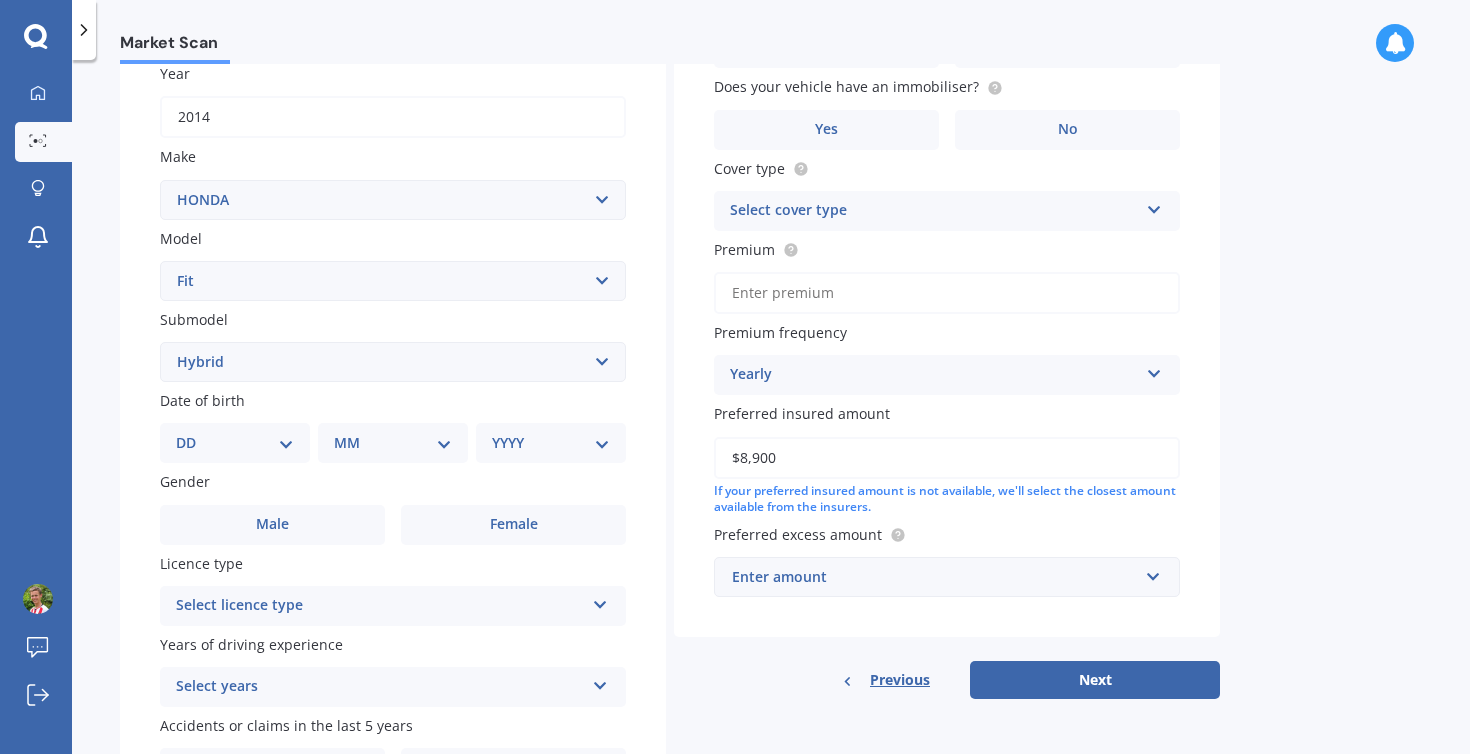 select on "19" 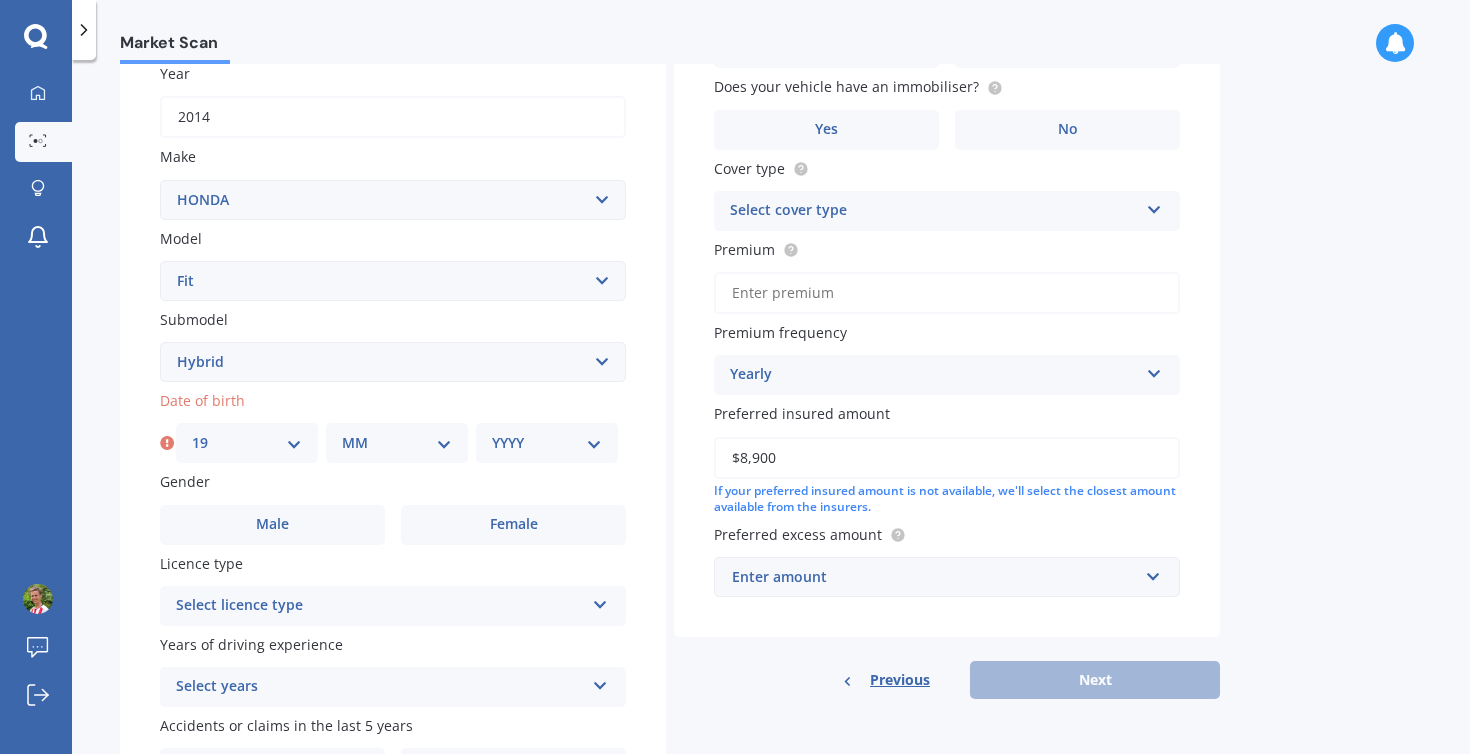 click on "MM 01 02 03 04 05 06 07 08 09 10 11 12" at bounding box center (397, 443) 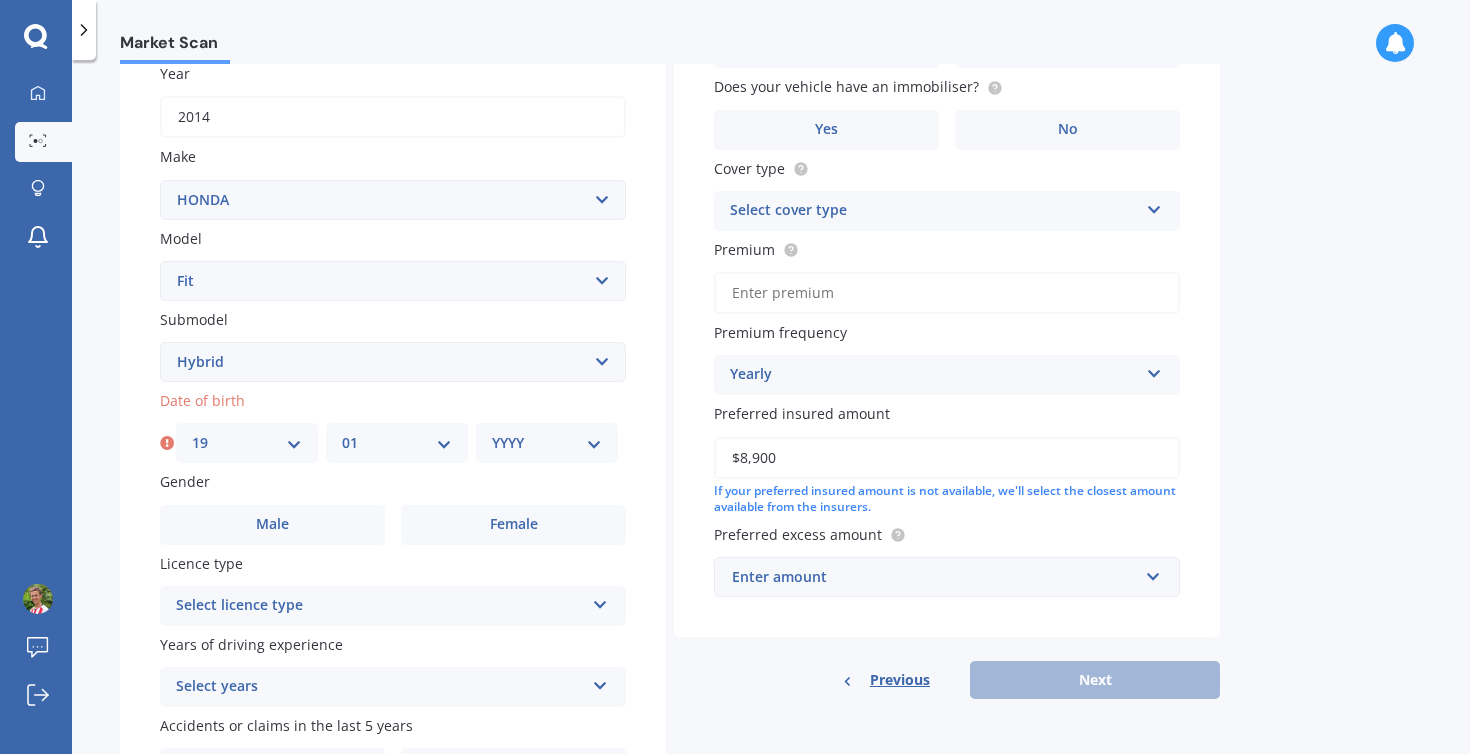 click on "YYYY 2025 2024 2023 2022 2021 2020 2019 2018 2017 2016 2015 2014 2013 2012 2011 2010 2009 2008 2007 2006 2005 2004 2003 2002 2001 2000 1999 1998 1997 1996 1995 1994 1993 1992 1991 1990 1989 1988 1987 1986 1985 1984 1983 1982 1981 1980 1979 1978 1977 1976 1975 1974 1973 1972 1971 1970 1969 1968 1967 1966 1965 1964 1963 1962 1961 1960 1959 1958 1957 1956 1955 1954 1953 1952 1951 1950 1949 1948 1947 1946 1945 1944 1943 1942 1941 1940 1939 1938 1937 1936 1935 1934 1933 1932 1931 1930 1929 1928 1927 1926" at bounding box center (547, 443) 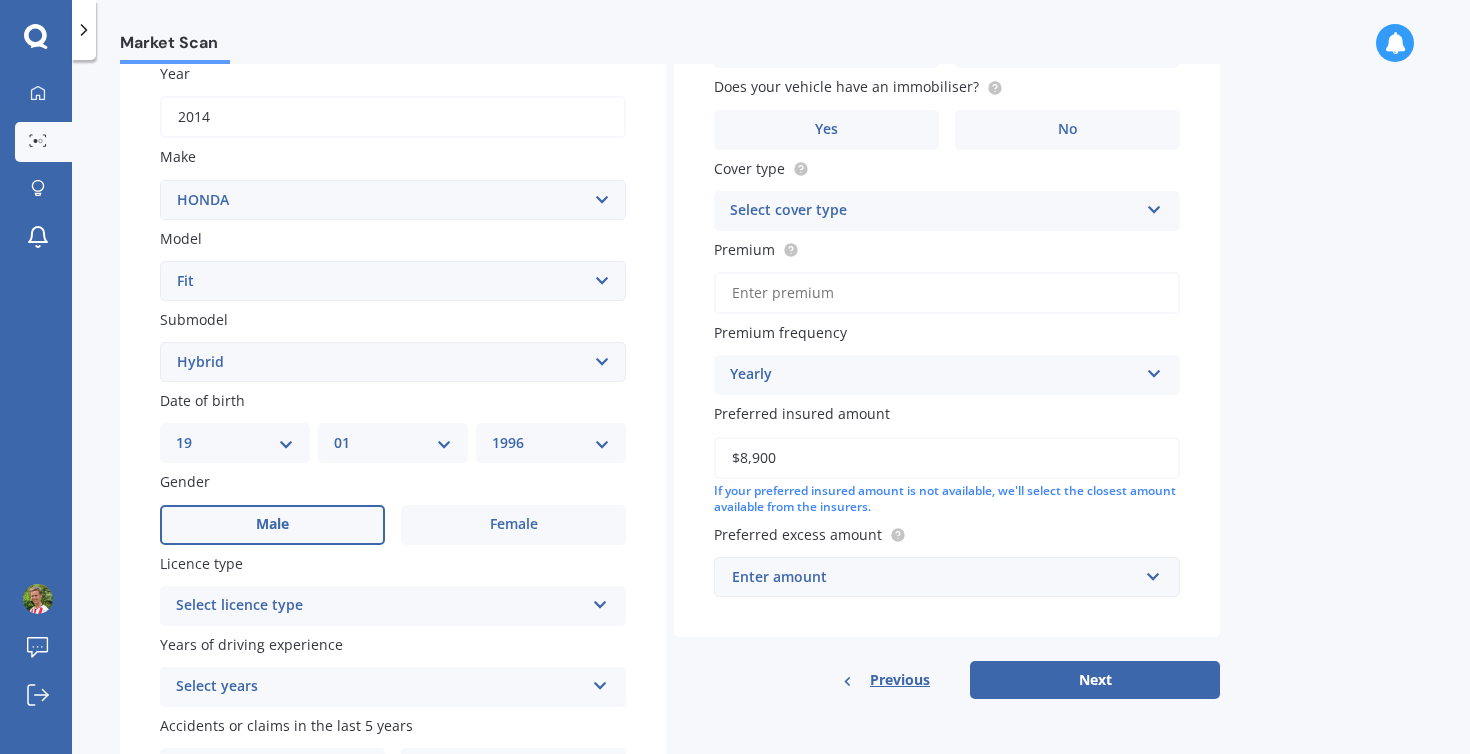 click on "Male" at bounding box center [272, 525] 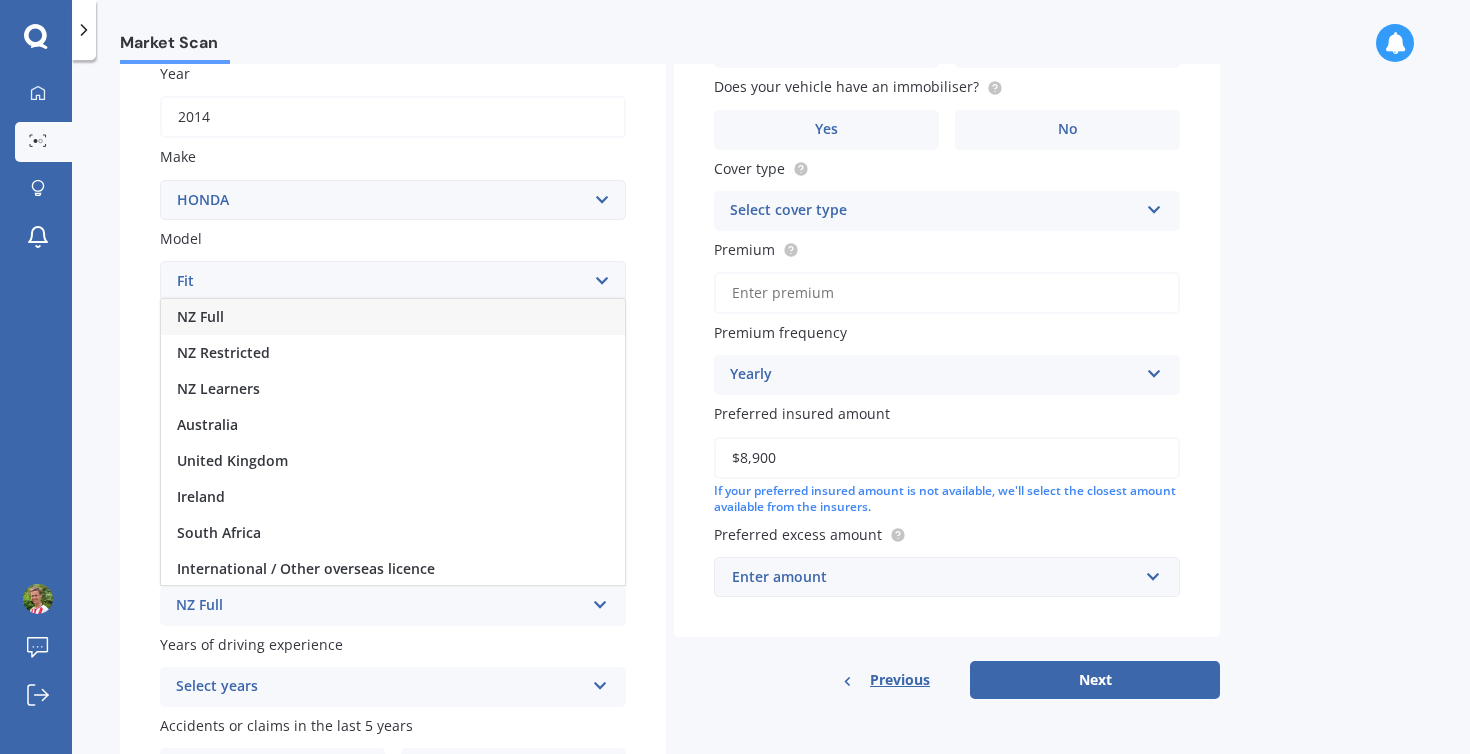 click on "NZ Full" at bounding box center (393, 317) 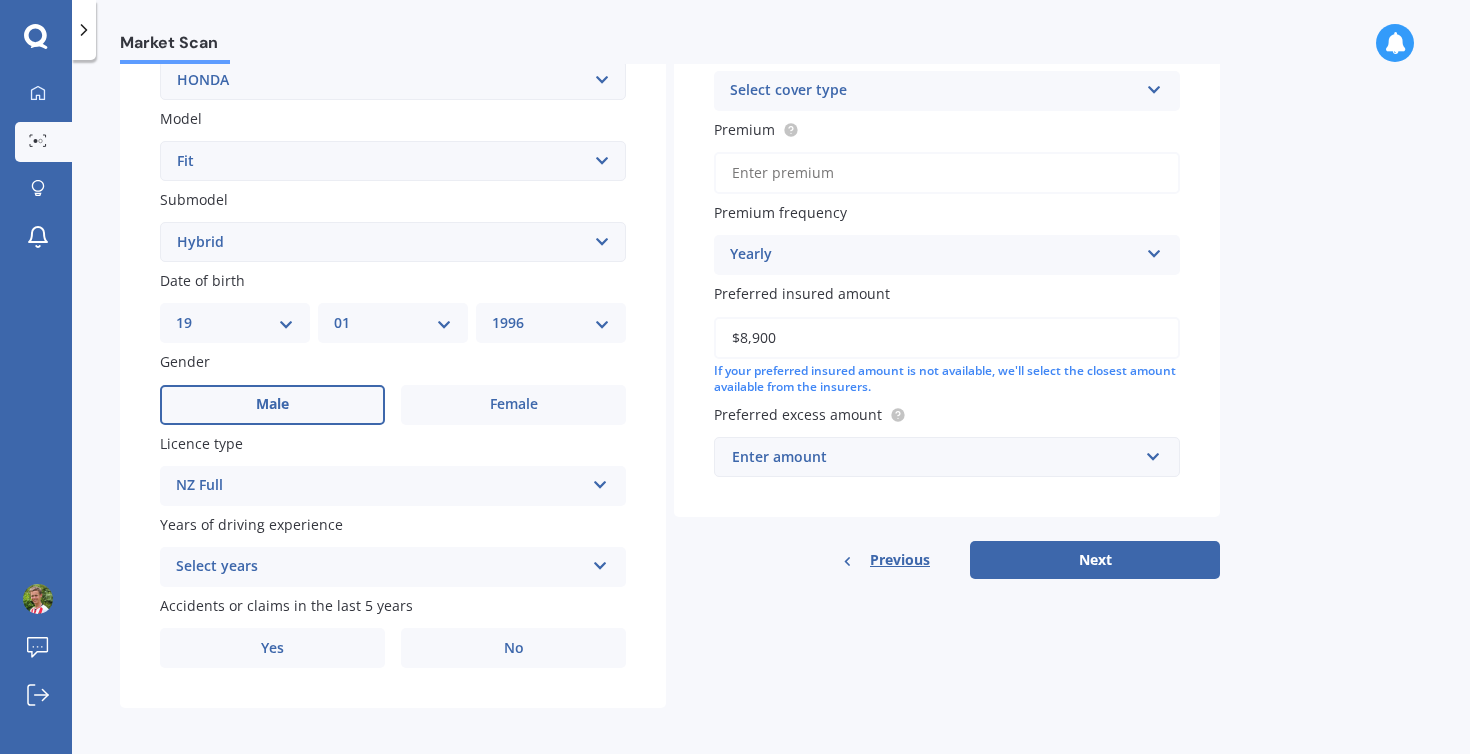 scroll, scrollTop: 416, scrollLeft: 0, axis: vertical 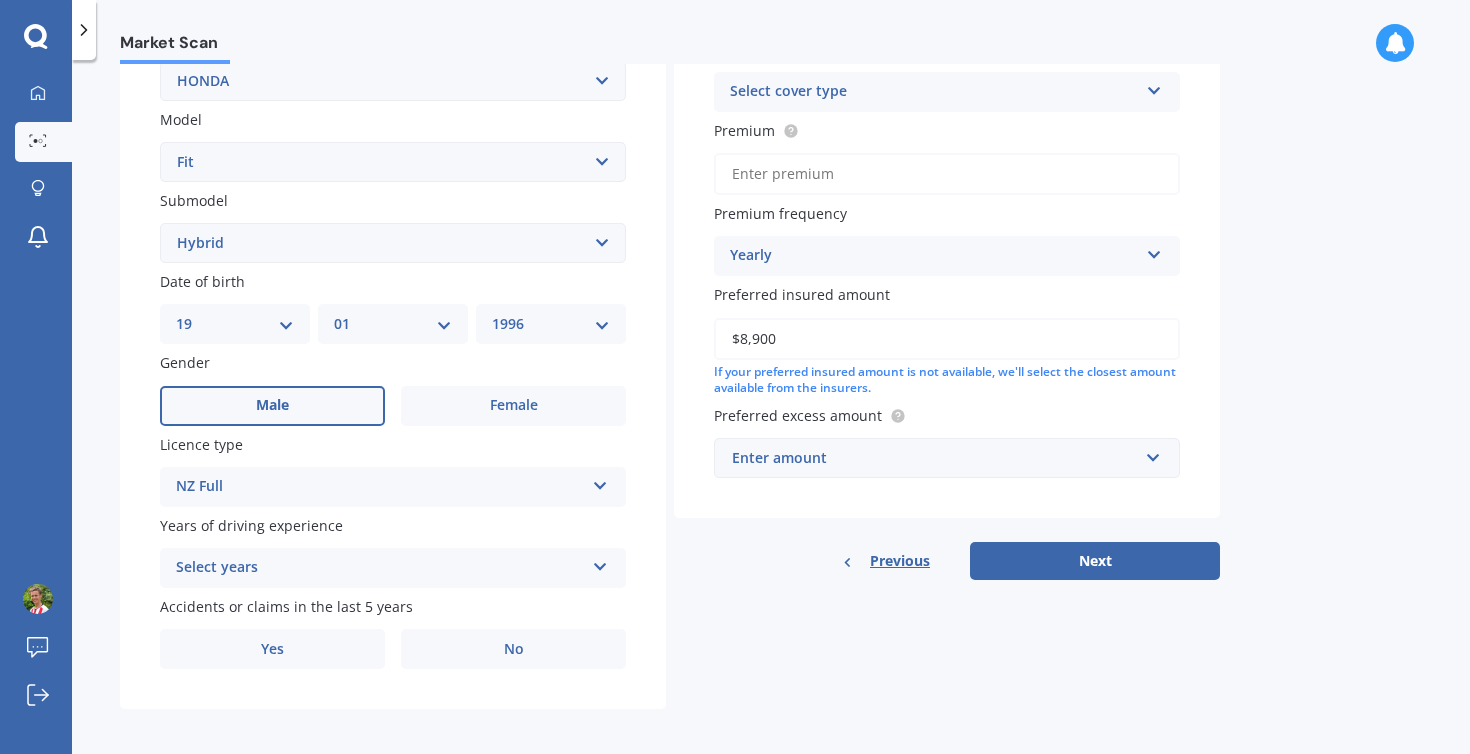 click on "Select years" at bounding box center [380, 568] 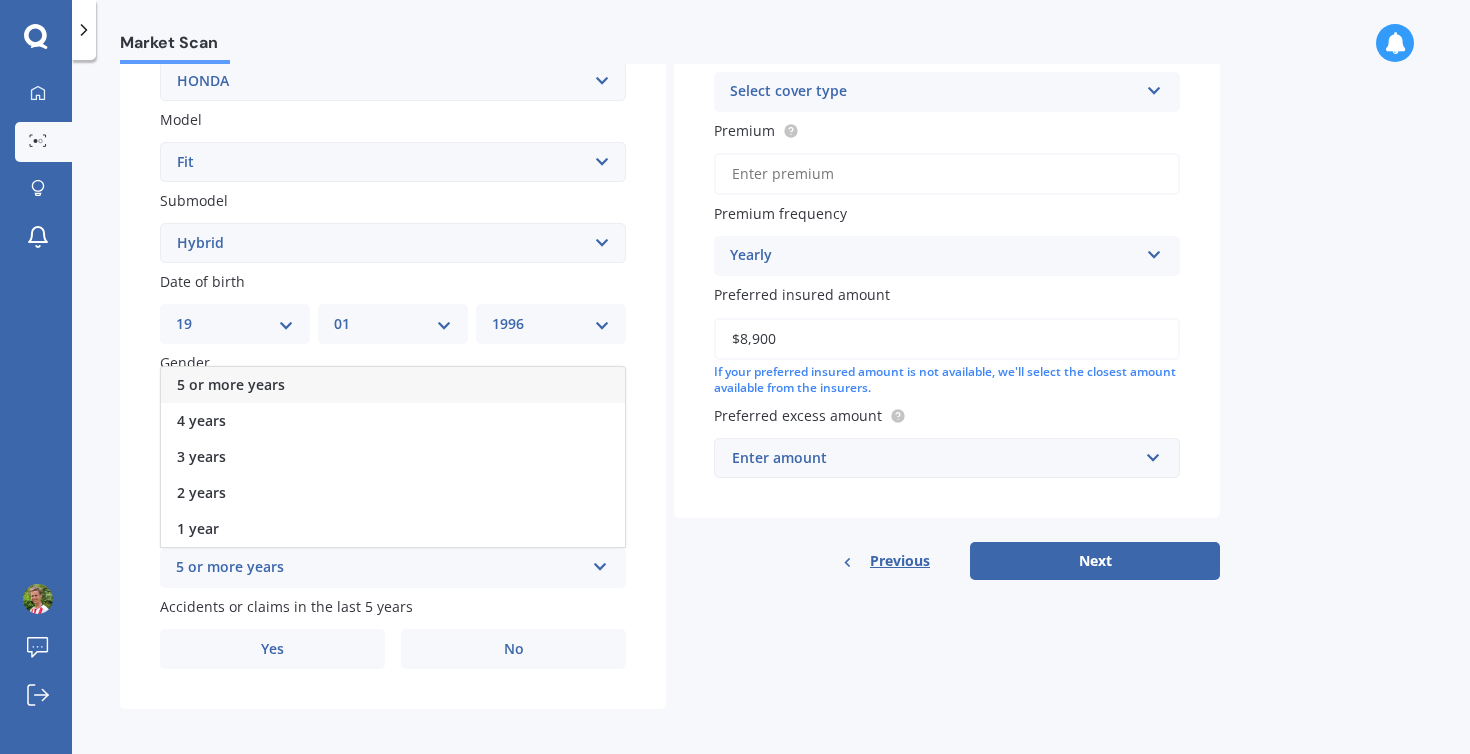 click on "5 or more years" at bounding box center (393, 385) 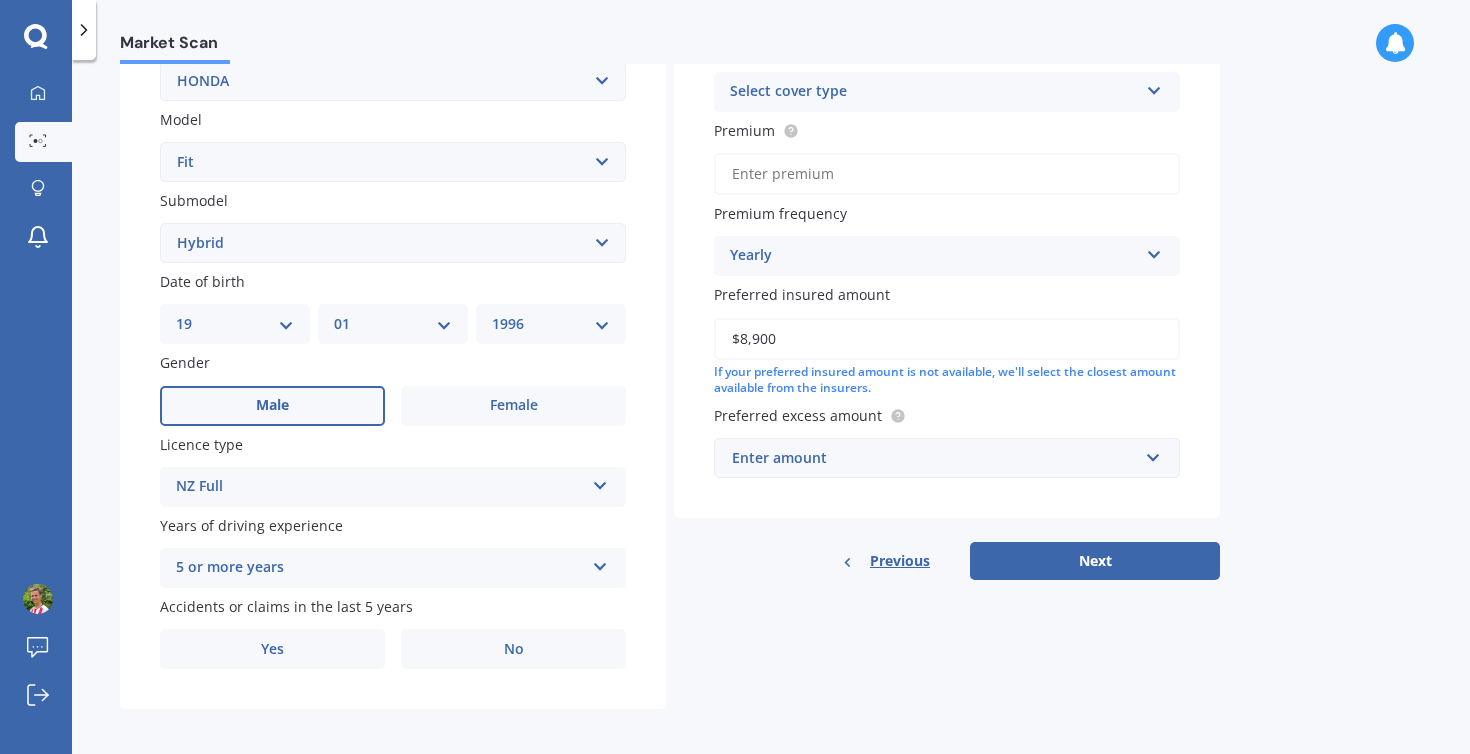 click on "Plate number Search I don’t have a number plate Year 2014 Make Select make AC ALFA ROMEO ASTON MARTIN AUDI AUSTIN BEDFORD Bentley BMW BYD CADILLAC CAN-AM CHERY CHEVROLET CHRYSLER Citroen CRUISEAIR CUPRA DAEWOO DAIHATSU DAIMLER DAMON DIAHATSU DODGE EXOCET FACTORY FIVE FERRARI FIAT Fiord FLEETWOOD FORD FOTON FRASER GEELY GENESIS GEORGIE BOY GMC GREAT WALL GWM HAVAL HILLMAN HINO HOLDEN HOLIDAY RAMBLER HONDA HUMMER HYUNDAI INFINITI ISUZU IVECO JAC JAECOO JAGUAR JEEP KGM KIA LADA LAMBORGHINI LANCIA LANDROVER LDV LEXUS LINCOLN LOTUS LUNAR M.G M.G. MAHINDRA MASERATI MAZDA MCLAREN MERCEDES AMG Mercedes Benz MERCEDES-AMG MERCURY MINI MITSUBISHI MORGAN MORRIS NEWMAR NISSAN OMODA OPEL OXFORD PEUGEOT Plymouth Polestar PONTIAC PORSCHE PROTON RAM Range Rover Rayne RENAULT ROLLS ROYCE ROVER SAAB SATURN SEAT SHELBY SKODA SMART SSANGYONG SUBARU SUZUKI TATA TESLA TIFFIN Toyota TRIUMPH TVR Vauxhall VOLKSWAGEN VOLVO ZX Model Select model Accord Acty Acura Airwave Ascot Avancier Beat Capa City Civic Concerto" at bounding box center [393, 245] 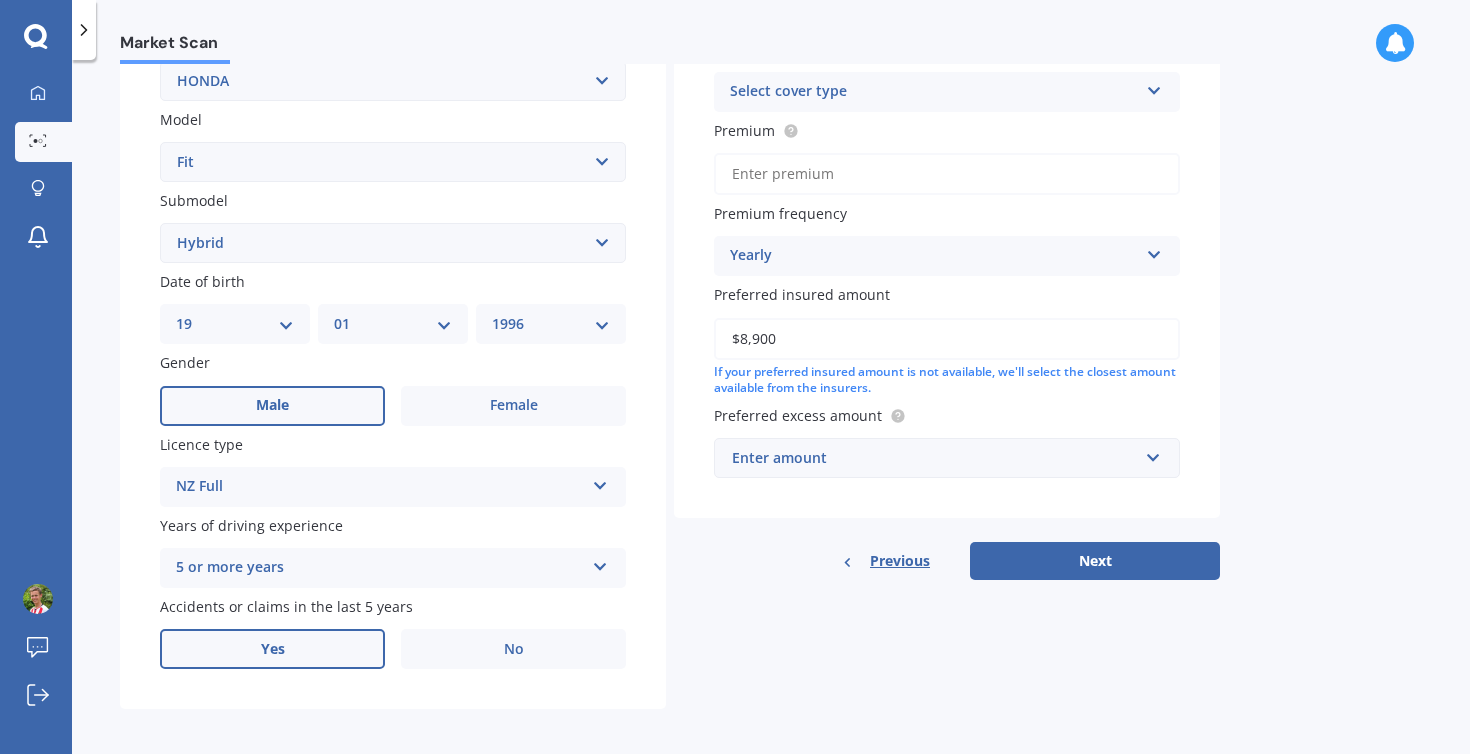 click on "Yes" at bounding box center [272, 406] 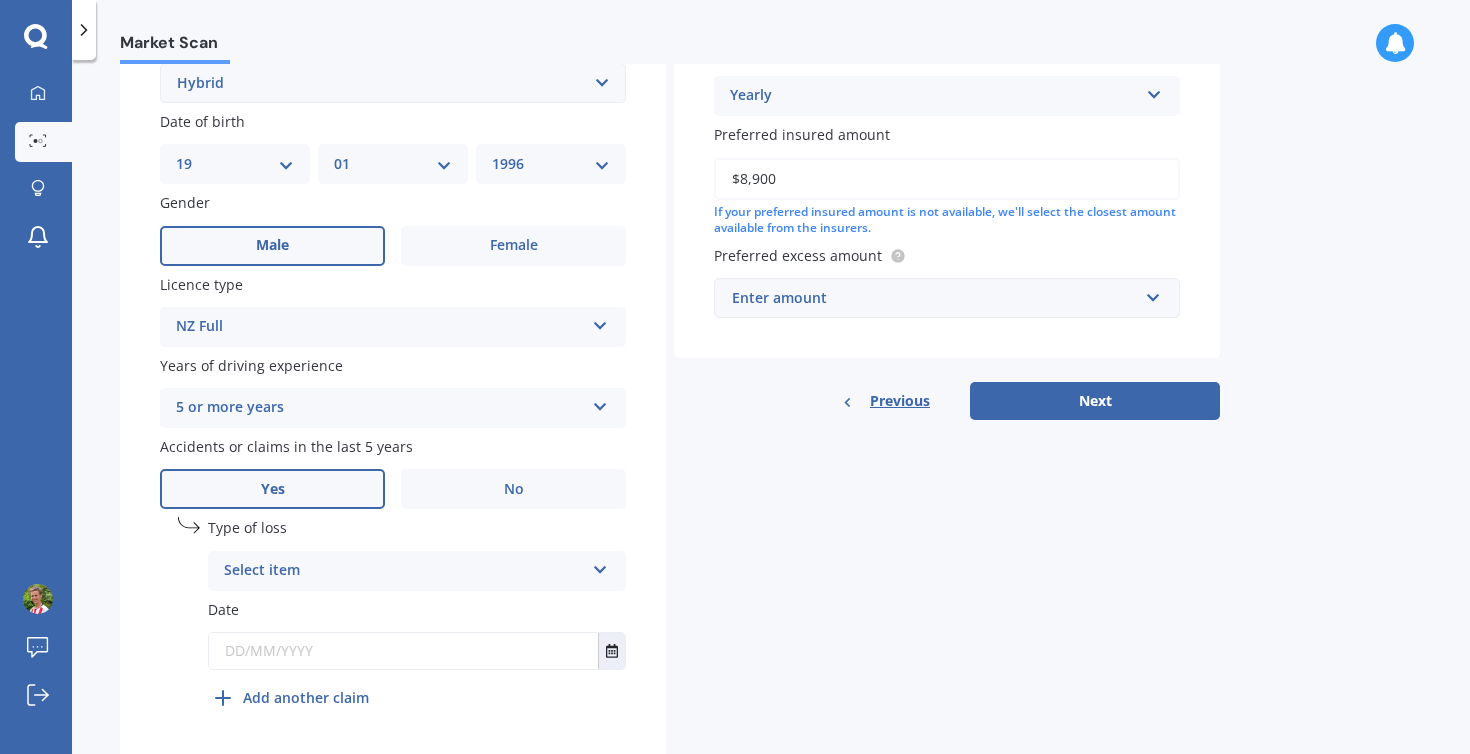 scroll, scrollTop: 594, scrollLeft: 0, axis: vertical 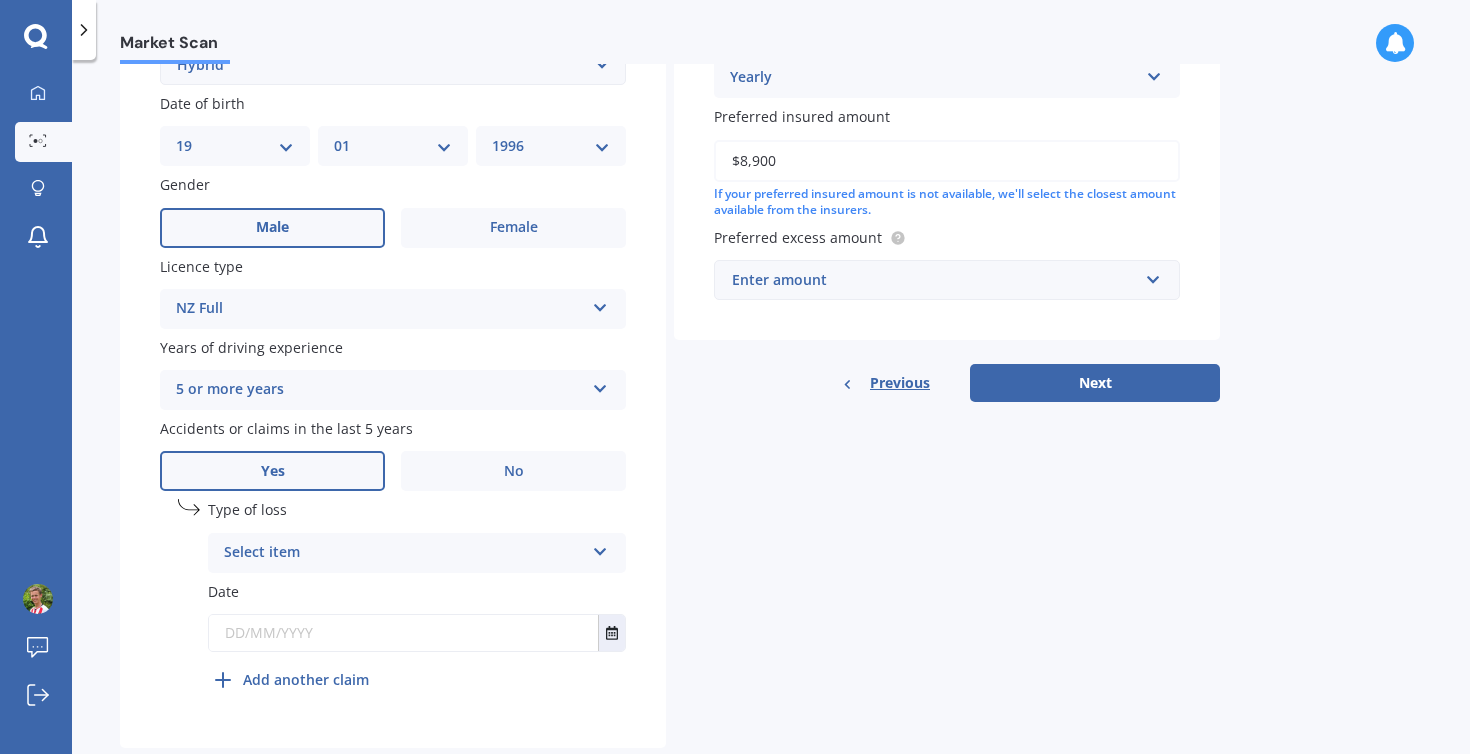 click on "Select item" at bounding box center [404, 553] 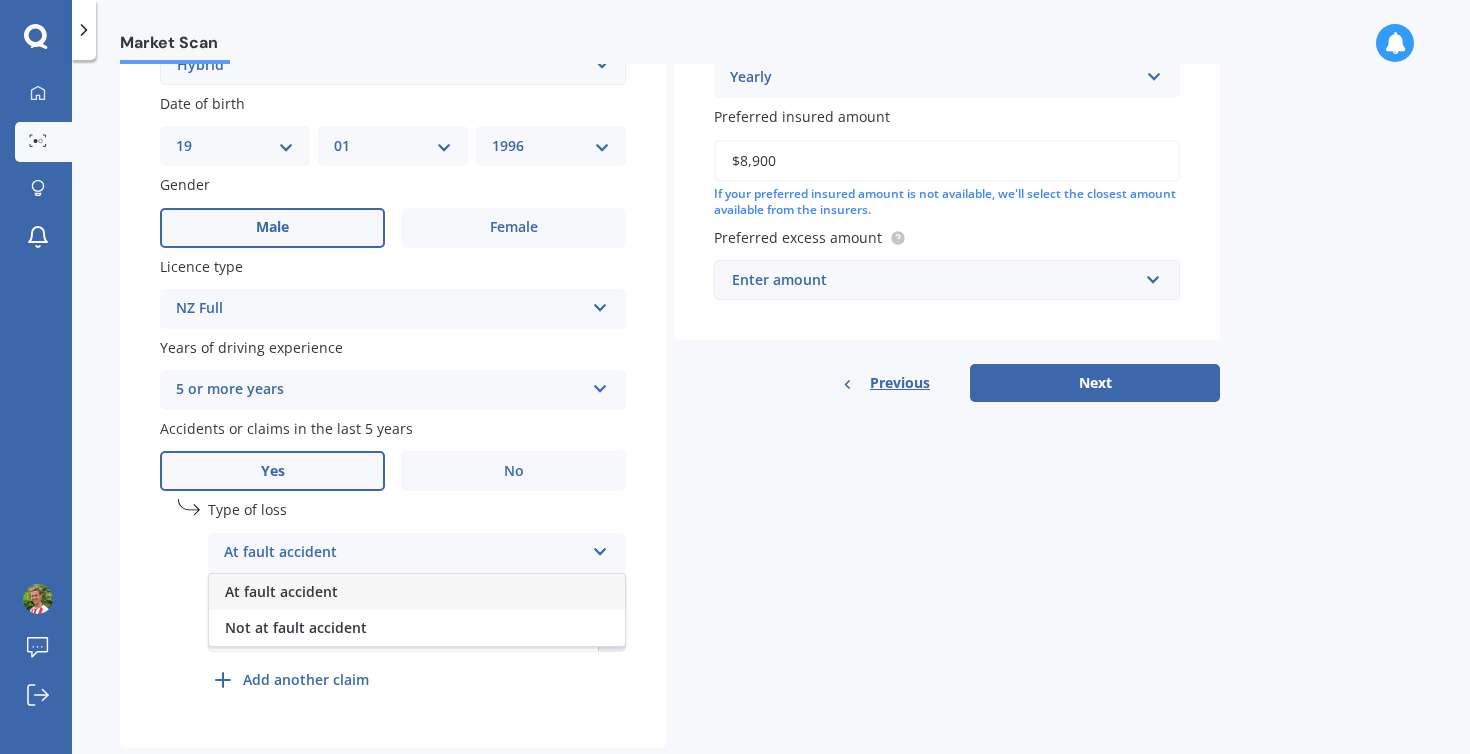 click on "At fault accident" at bounding box center [281, 591] 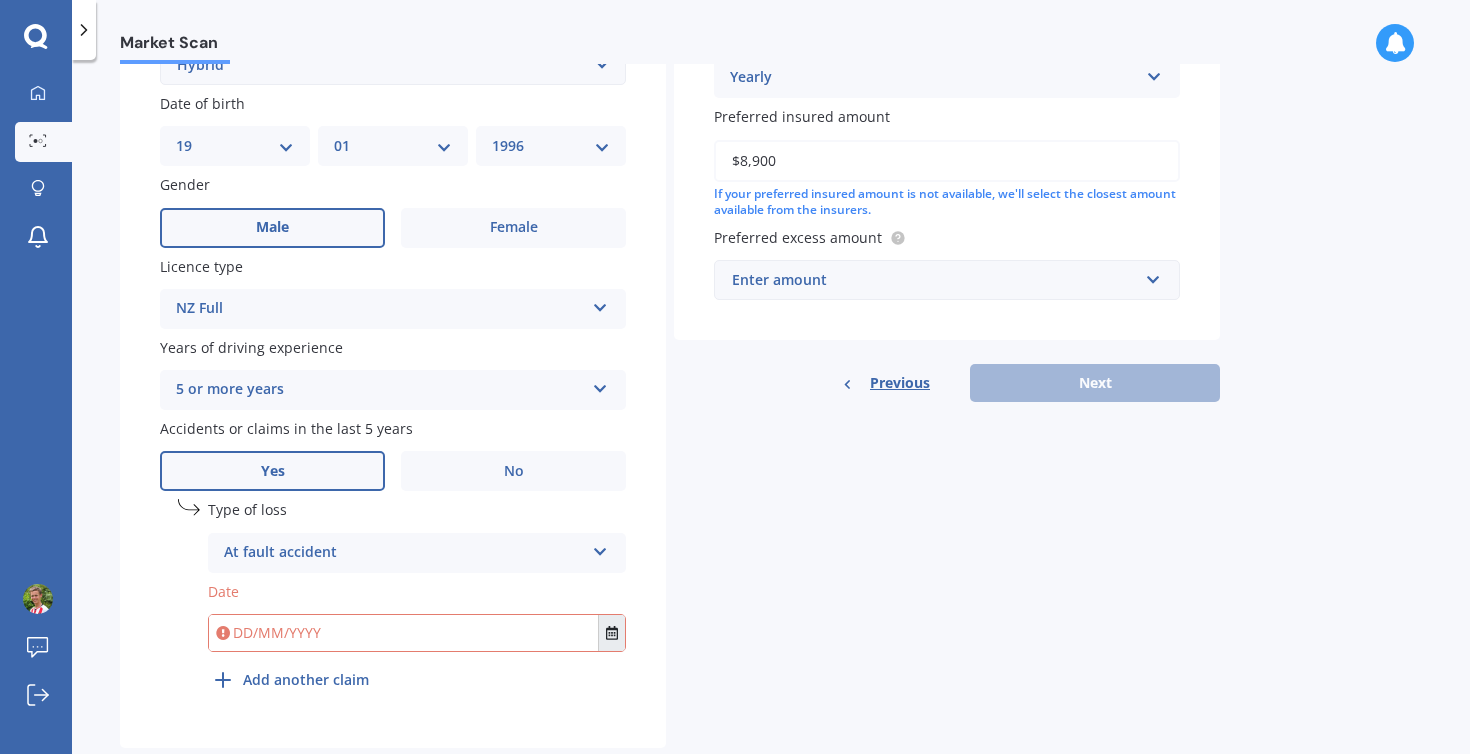 click at bounding box center (612, 633) 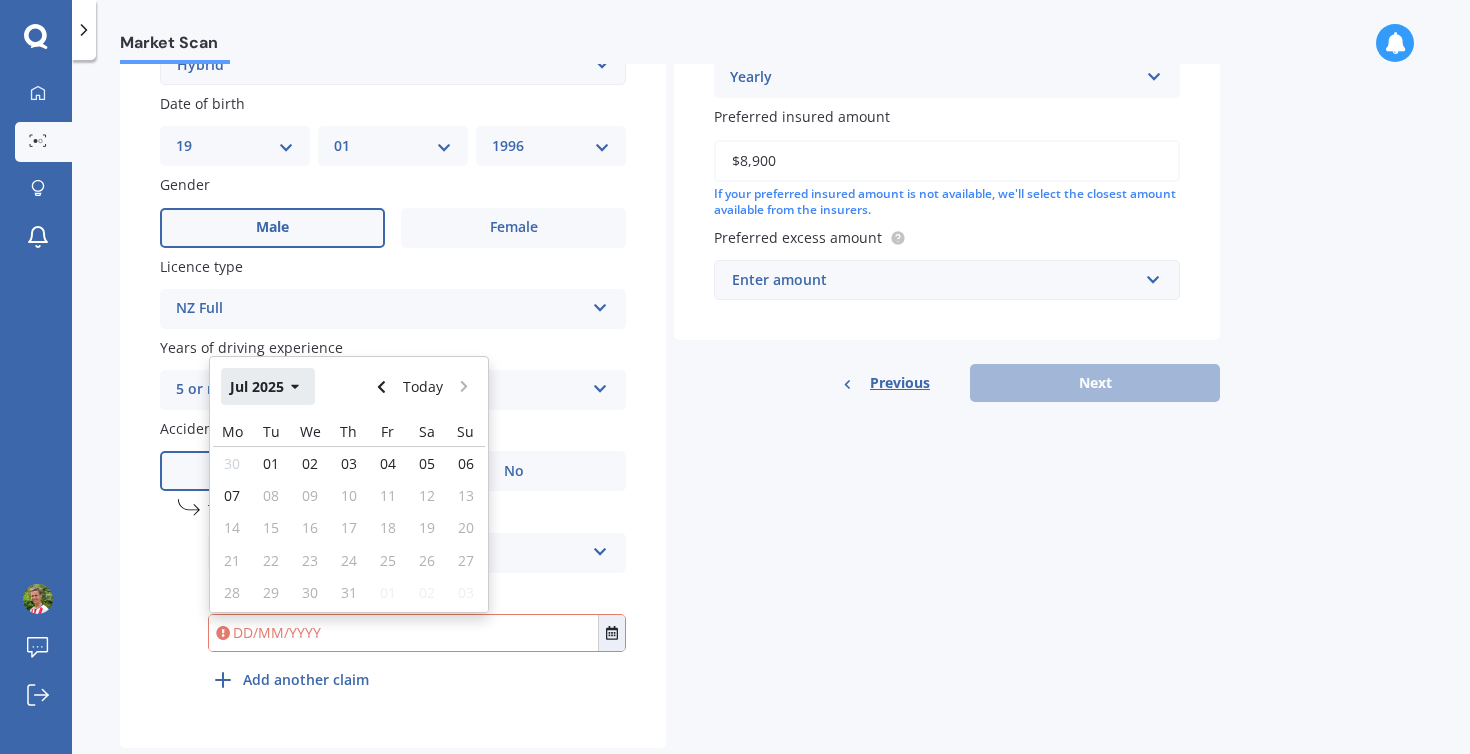 click on "Jul 2025" at bounding box center (268, 386) 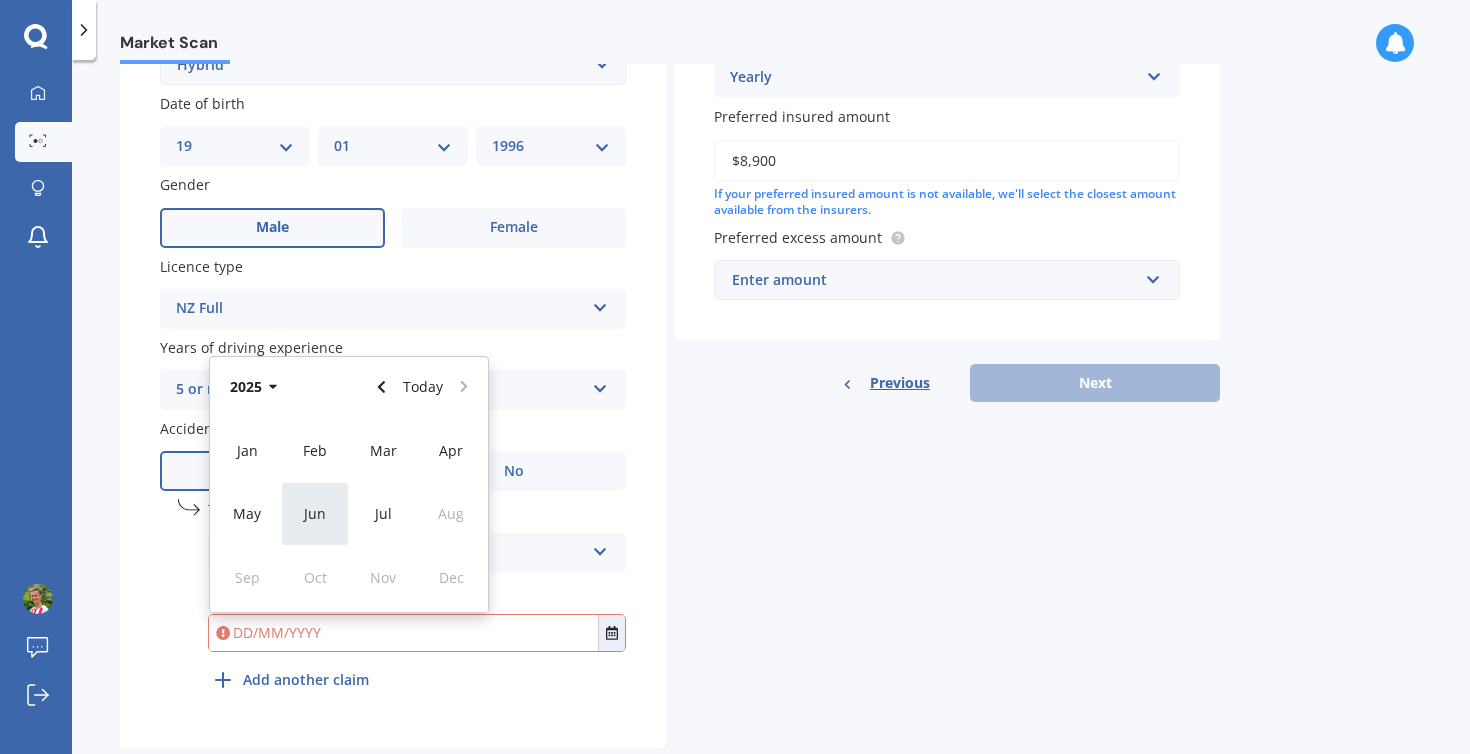 click on "Jun" at bounding box center (315, 513) 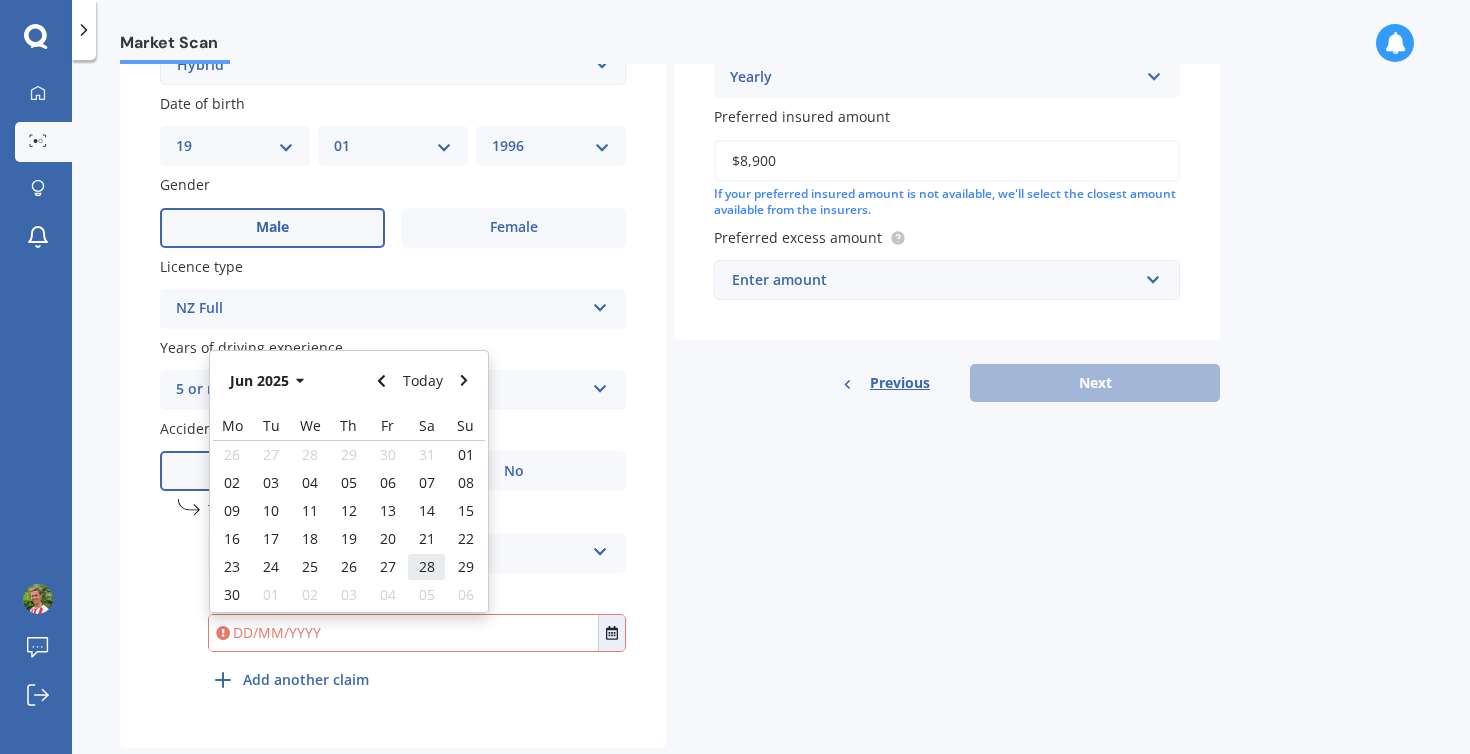 click on "28" at bounding box center (426, 567) 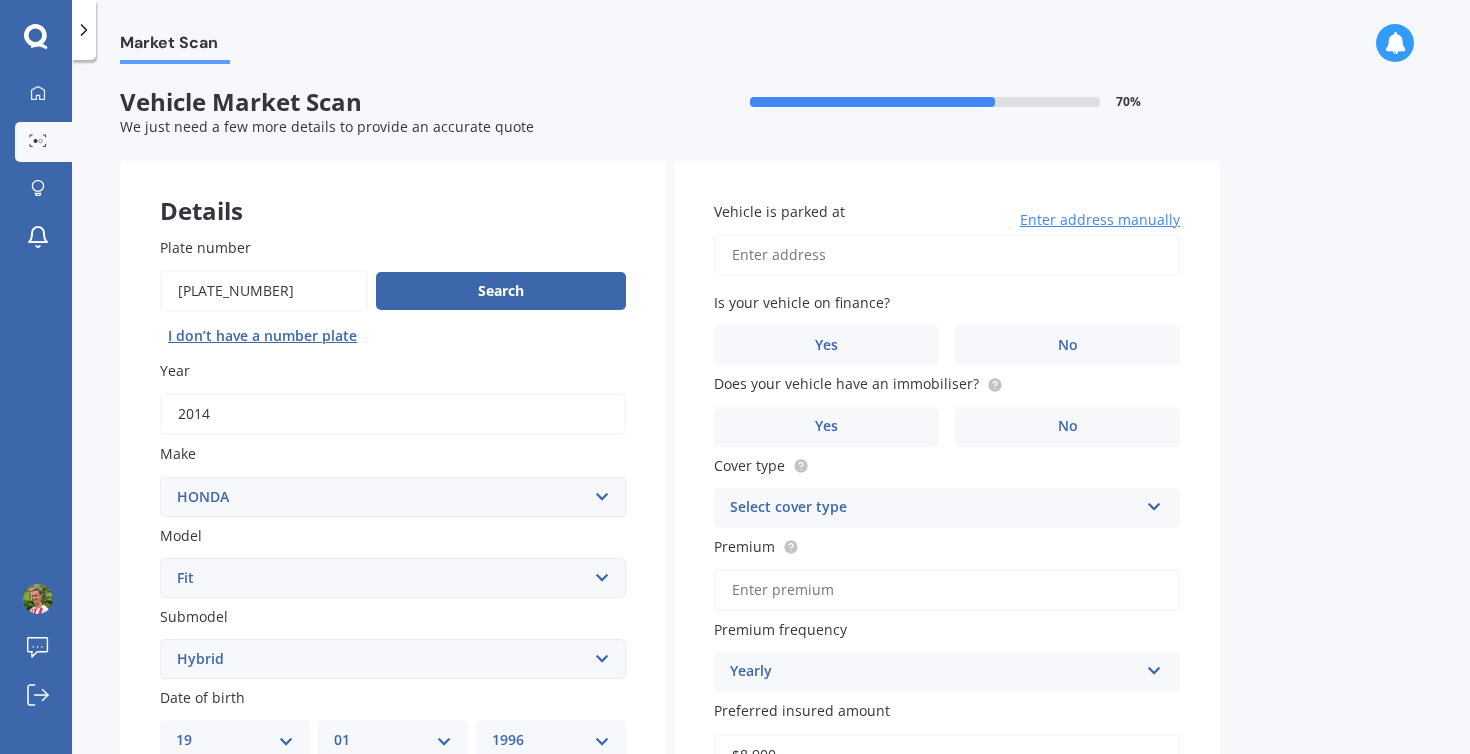 scroll, scrollTop: 0, scrollLeft: 0, axis: both 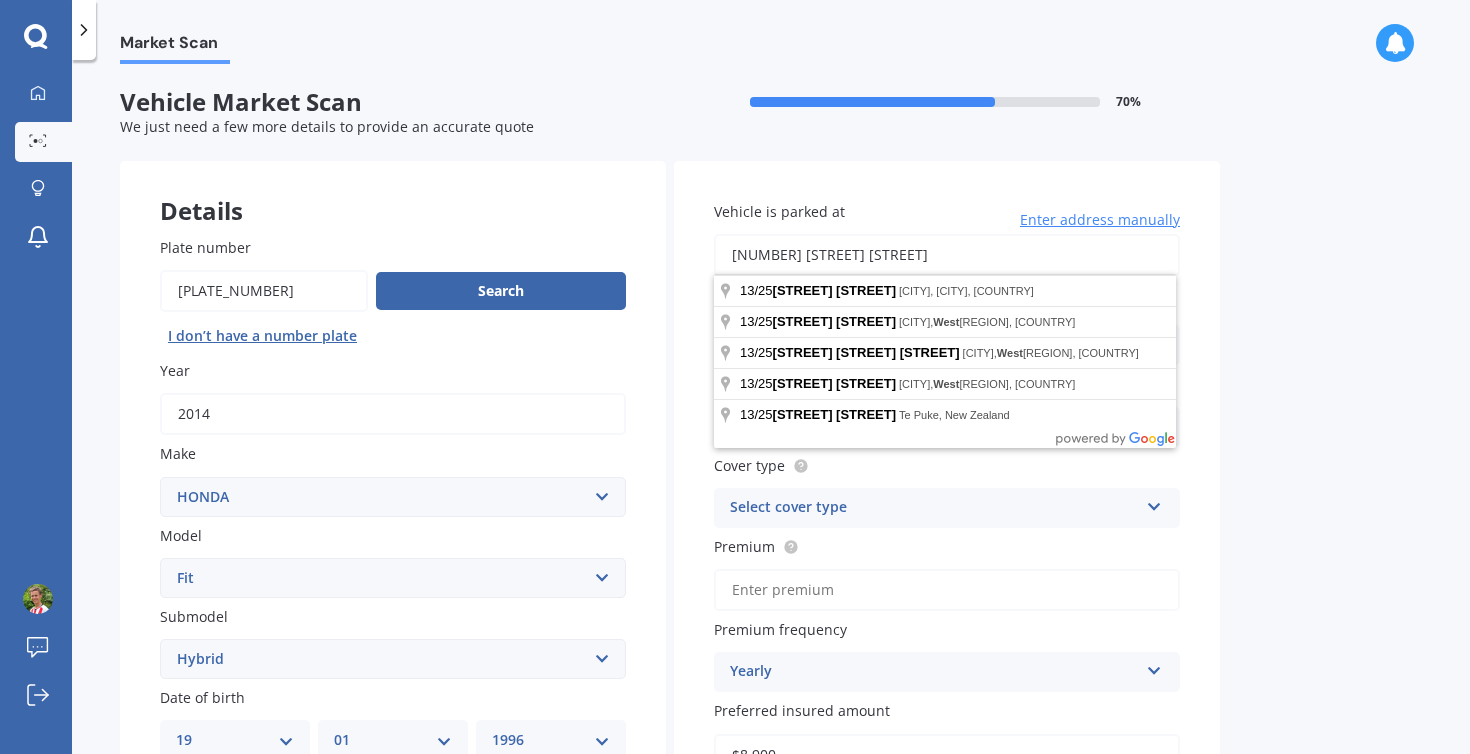 type on "[NUMBER] [STREET] [STREET]" 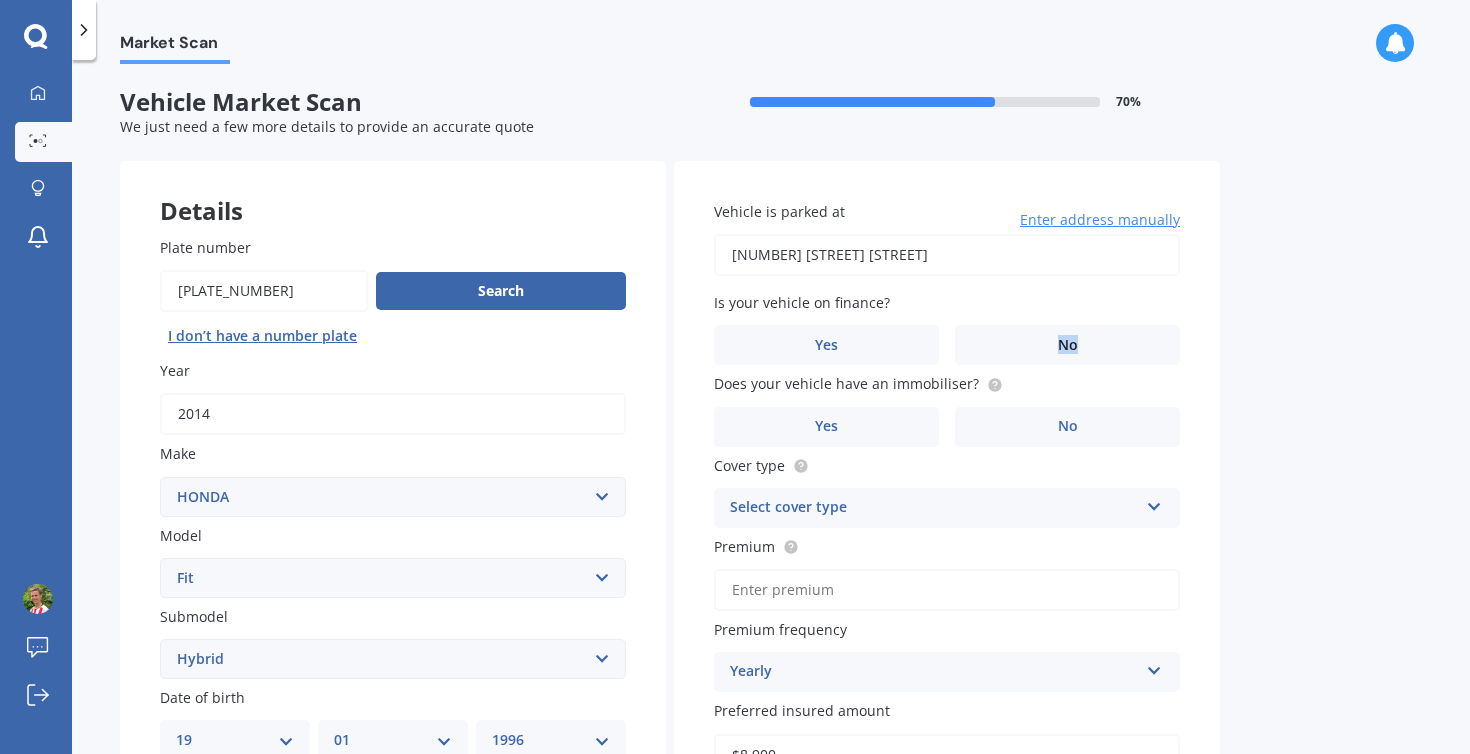 click on "Market Scan Vehicle Market Scan 70 % We just need a few more details to provide an accurate quote Details Plate number Search I don’t have a number plate Year 2014 Make Select make AC ALFA ROMEO ASTON MARTIN AUDI AUSTIN BEDFORD Bentley BMW BYD CADILLAC CAN-AM CHERY CHEVROLET CHRYSLER Citroen CRUISEAIR CUPRA DAEWOO DAIHATSU DAIMLER DAMON DIAHATSU DODGE EXOCET FACTORY FIVE FERRARI FIAT Fiord FLEETWOOD FORD FOTON FRASER GEELY GENESIS GEORGIE BOY GMC GREAT WALL GWM HAVAL HILLMAN HINO HOLDEN HOLIDAY RAMBLER HONDA HUMMER HYUNDAI INFINITI ISUZU IVECO JAC JAECOO JAGUAR JEEP KGM KIA LADA LAMBORGHINI LANCIA LANDROVER LDV LEXUS LINCOLN LOTUS LUNAR M.G M.G. MAHINDRA MASERATI MAZDA MCLAREN MERCEDES AMG Mercedes Benz MERCEDES-AMG MERCURY MINI MITSUBISHI MORGAN MORRIS NEWMAR NISSAN OMODA OPEL OXFORD PEUGEOT Plymouth Polestar PONTIAC PORSCHE PROTON RAM Range Rover Rayne RENAULT ROLLS ROYCE ROVER SAAB SATURN SEAT SHELBY SKODA SMART SSANGYONG SUBARU SUZUKI TATA TESLA TIFFIN Toyota TRIUMPH TVR Vauxhall VOLKSWAGEN VOLVO ZX CRX" at bounding box center [771, 411] 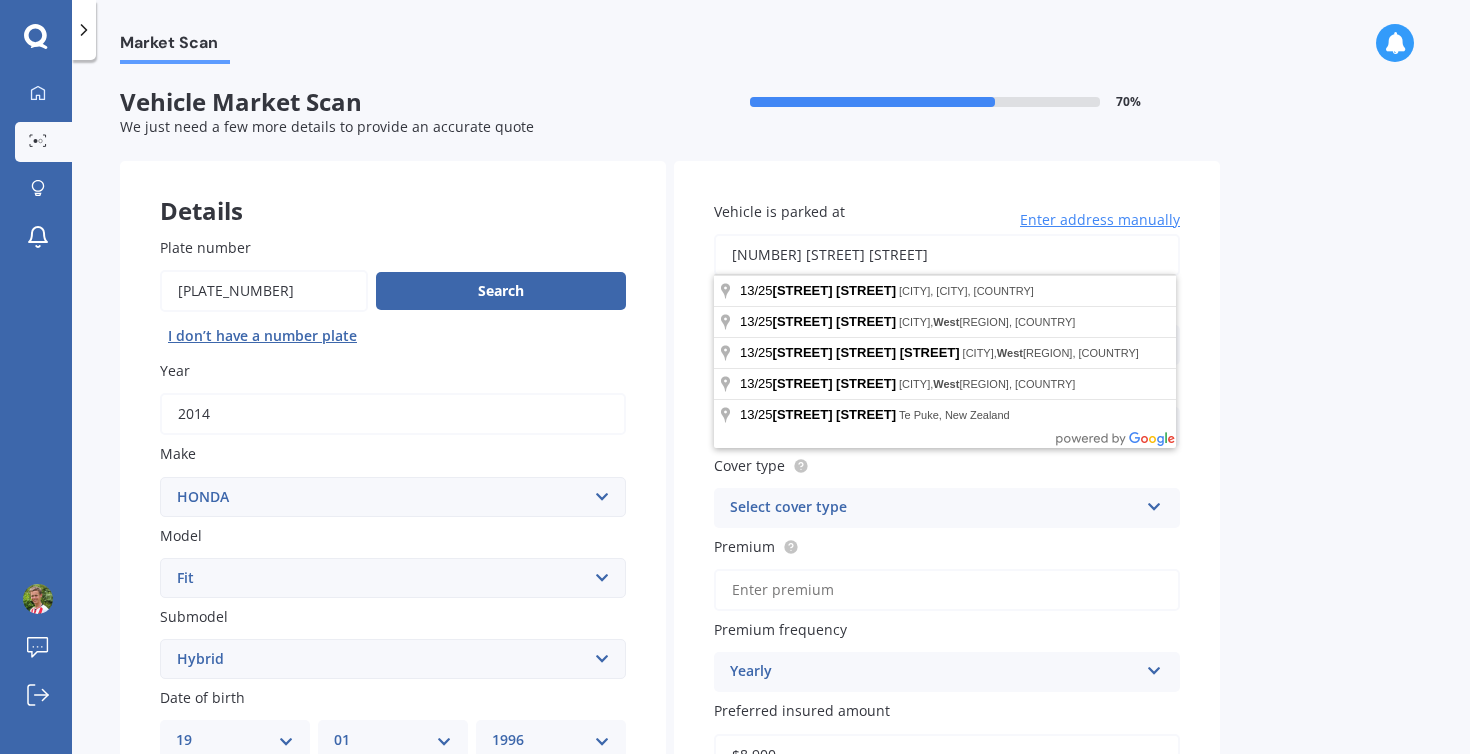 click on "[NUMBER] [STREET] [STREET]" at bounding box center (947, 255) 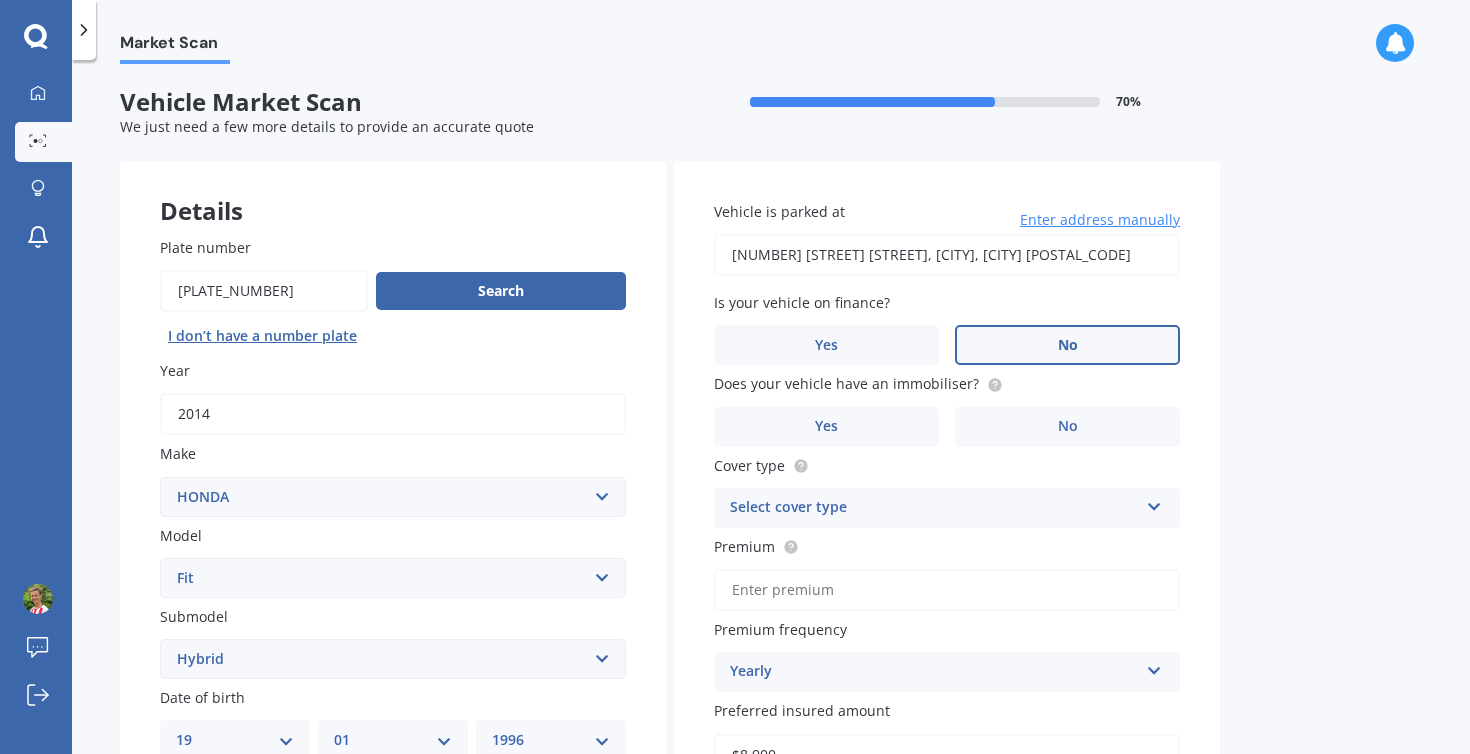 click on "No" at bounding box center (513, 822) 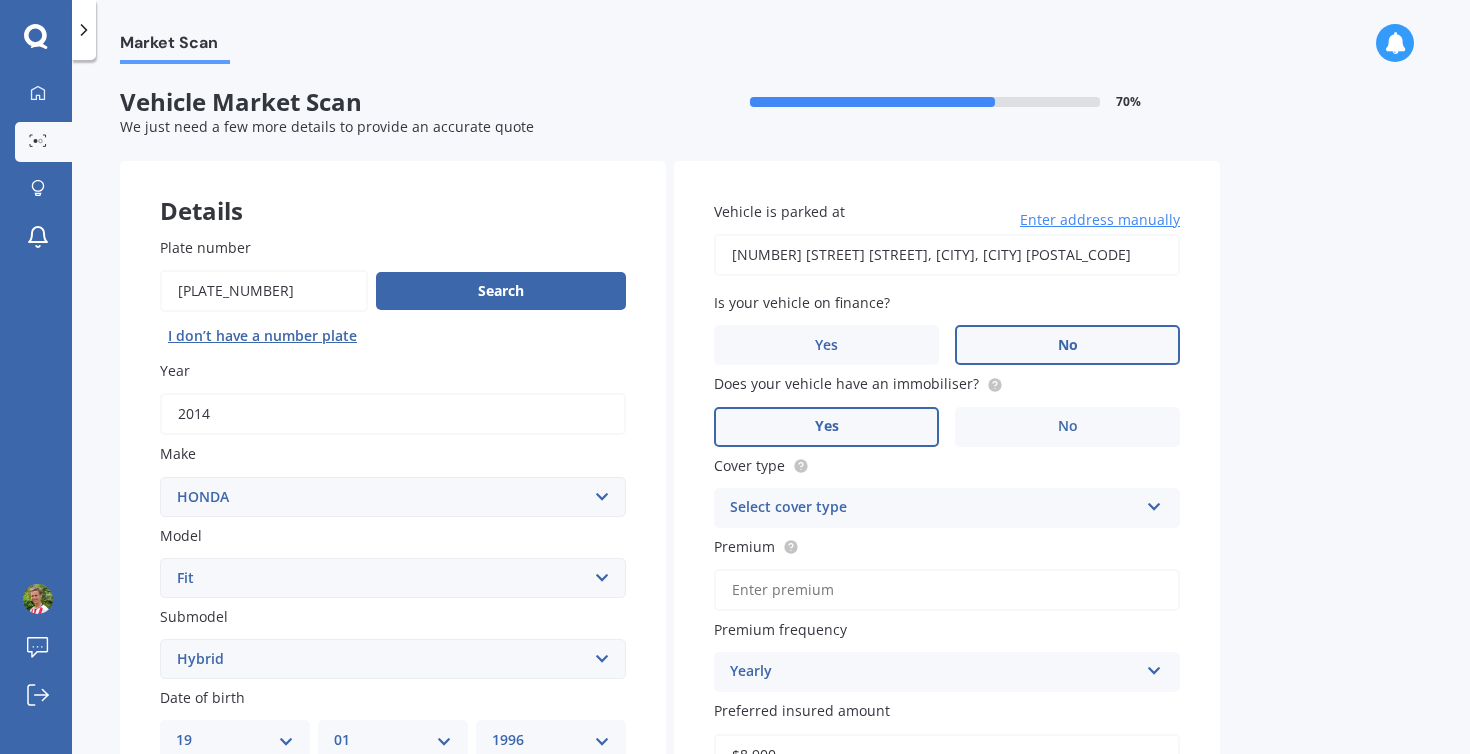 click on "Yes" at bounding box center (272, 822) 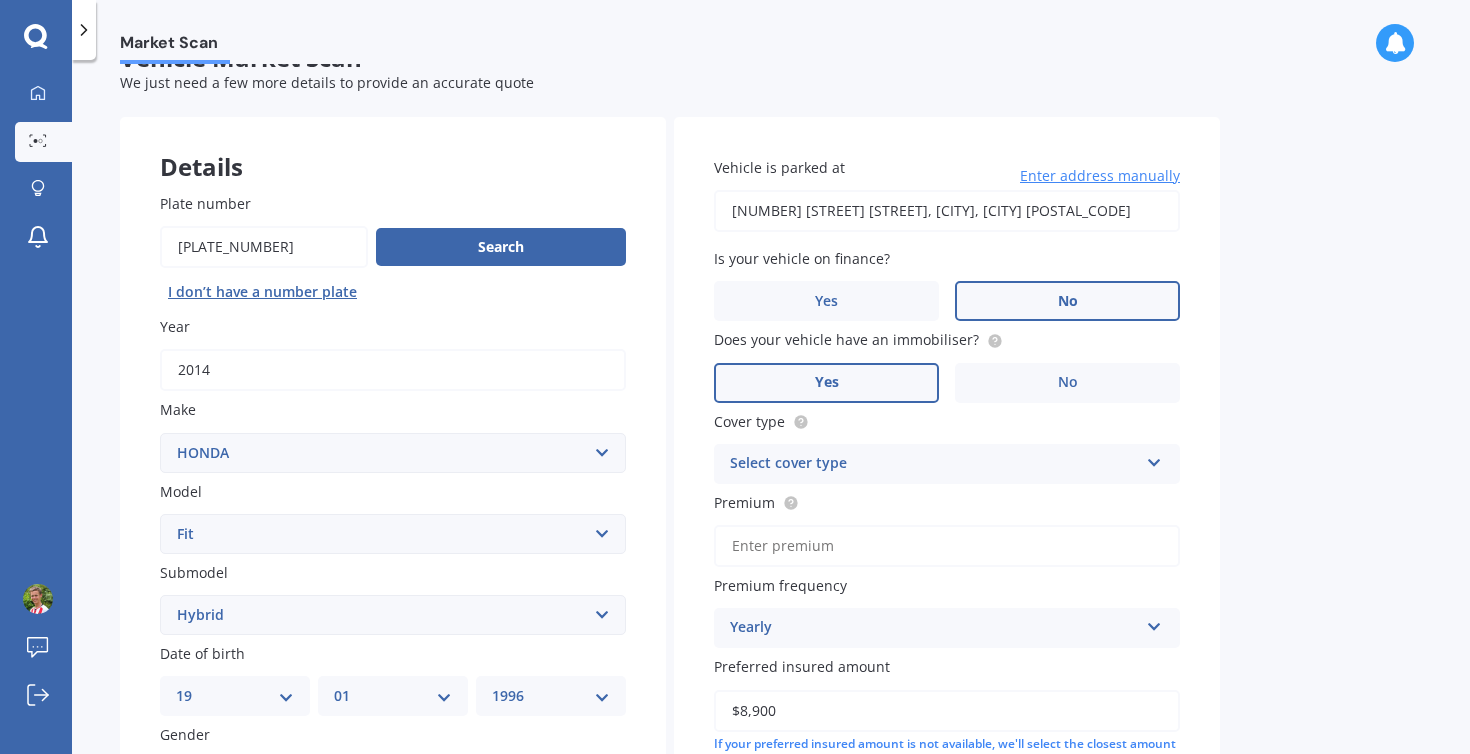 scroll, scrollTop: 80, scrollLeft: 0, axis: vertical 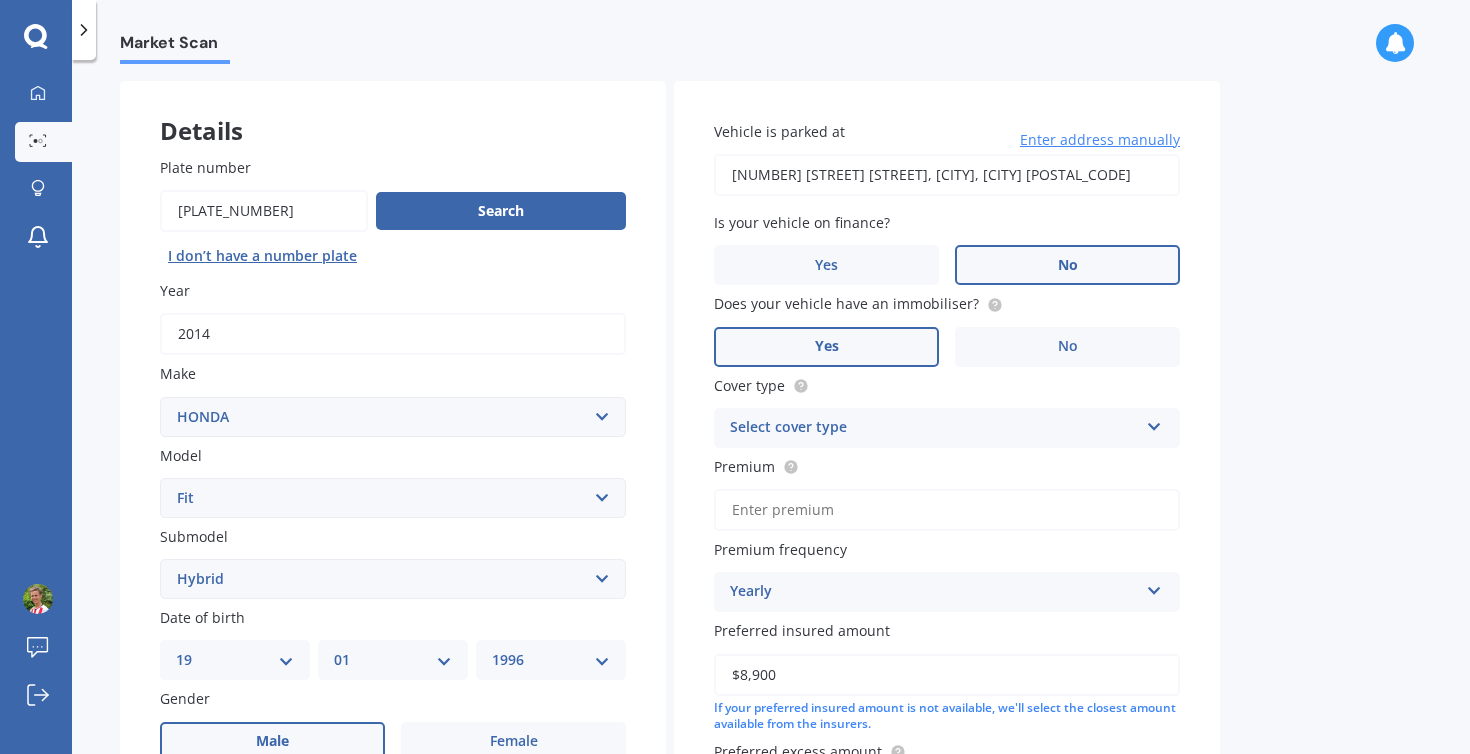 click on "Select cover type" at bounding box center [934, 428] 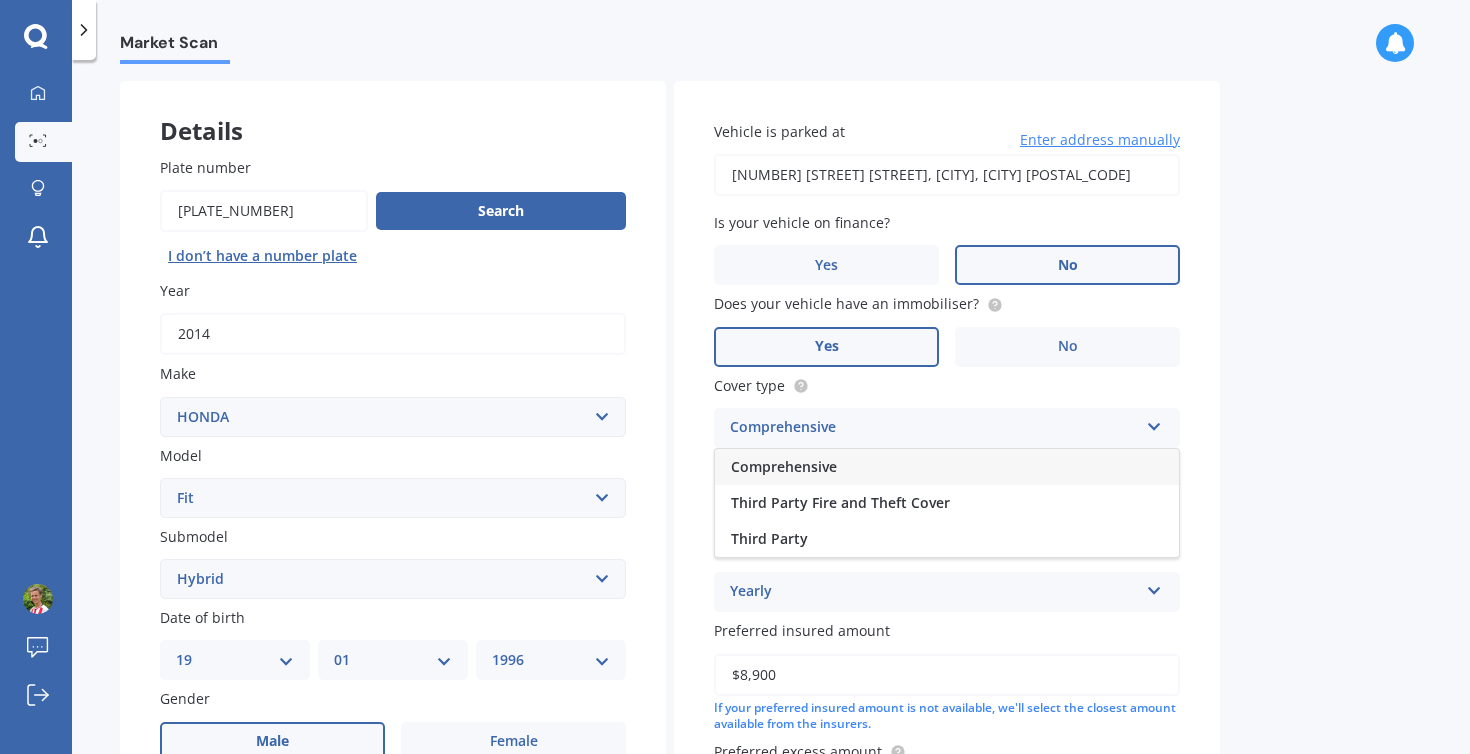 click on "Comprehensive" at bounding box center (947, 467) 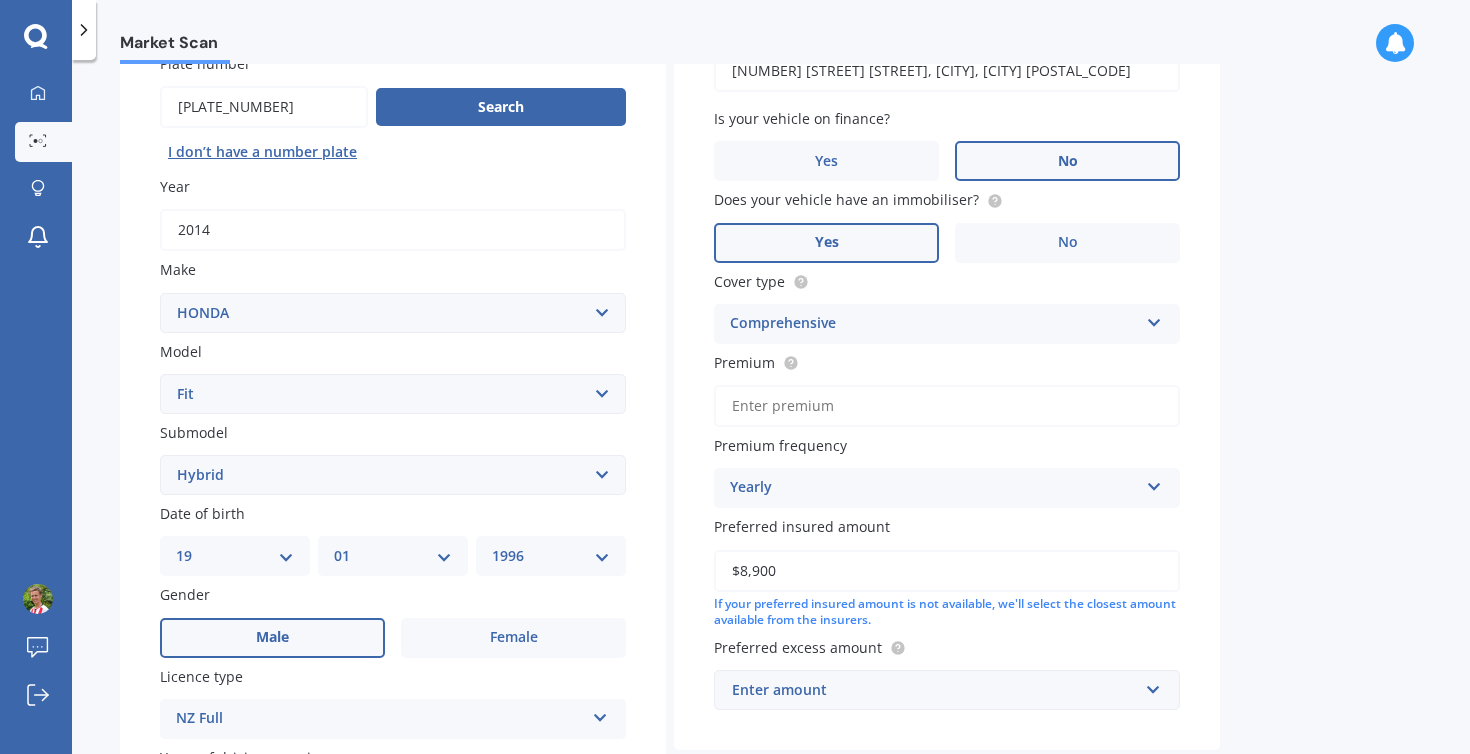 scroll, scrollTop: 190, scrollLeft: 0, axis: vertical 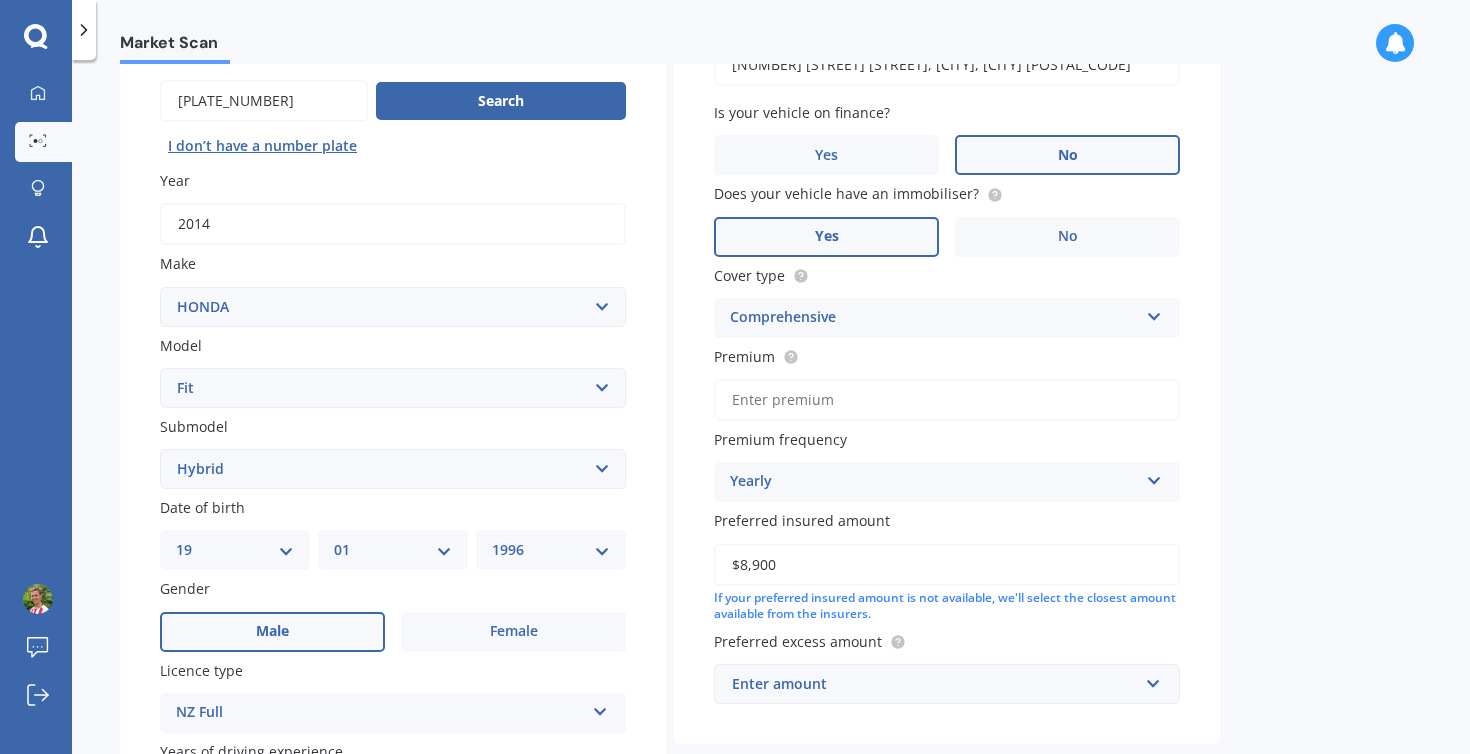 click on "Premium" at bounding box center (947, 400) 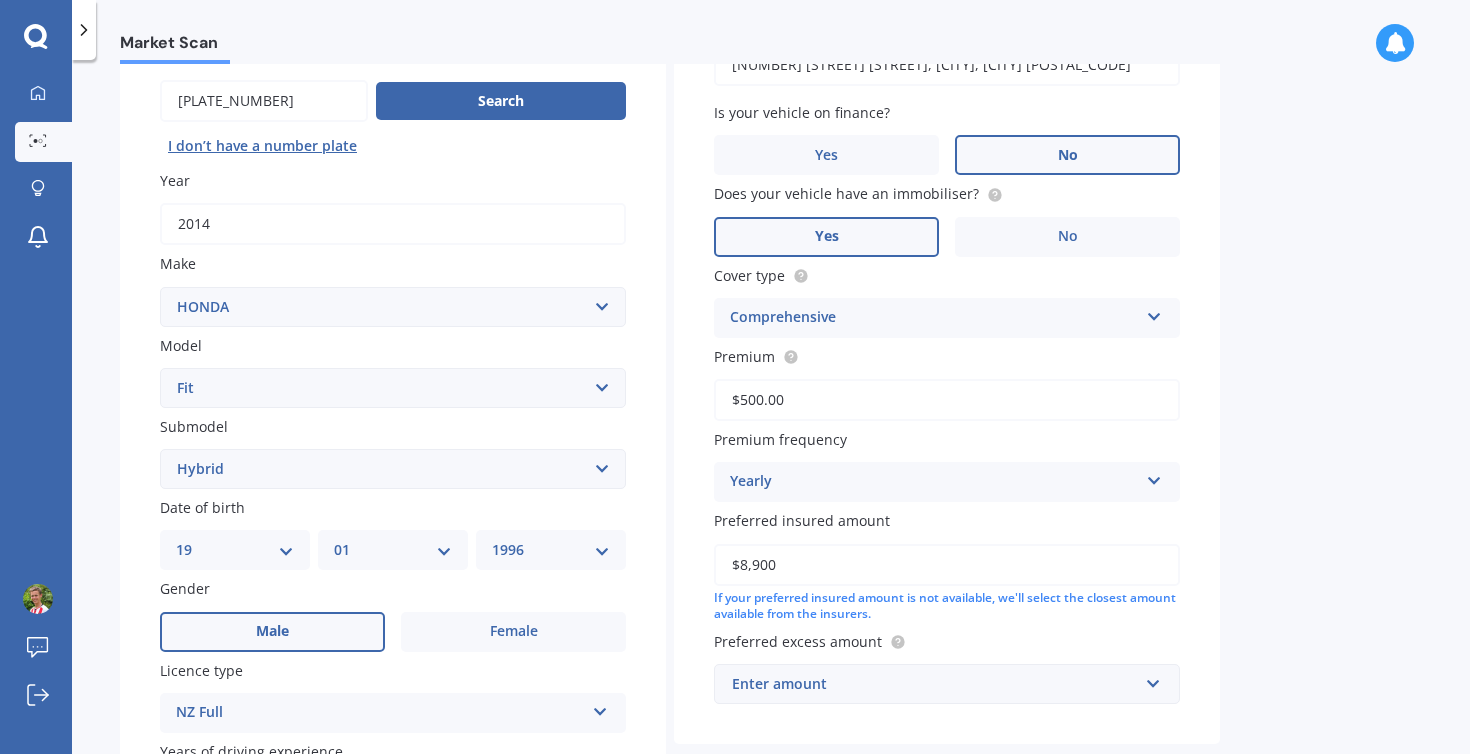 type on "$500.00" 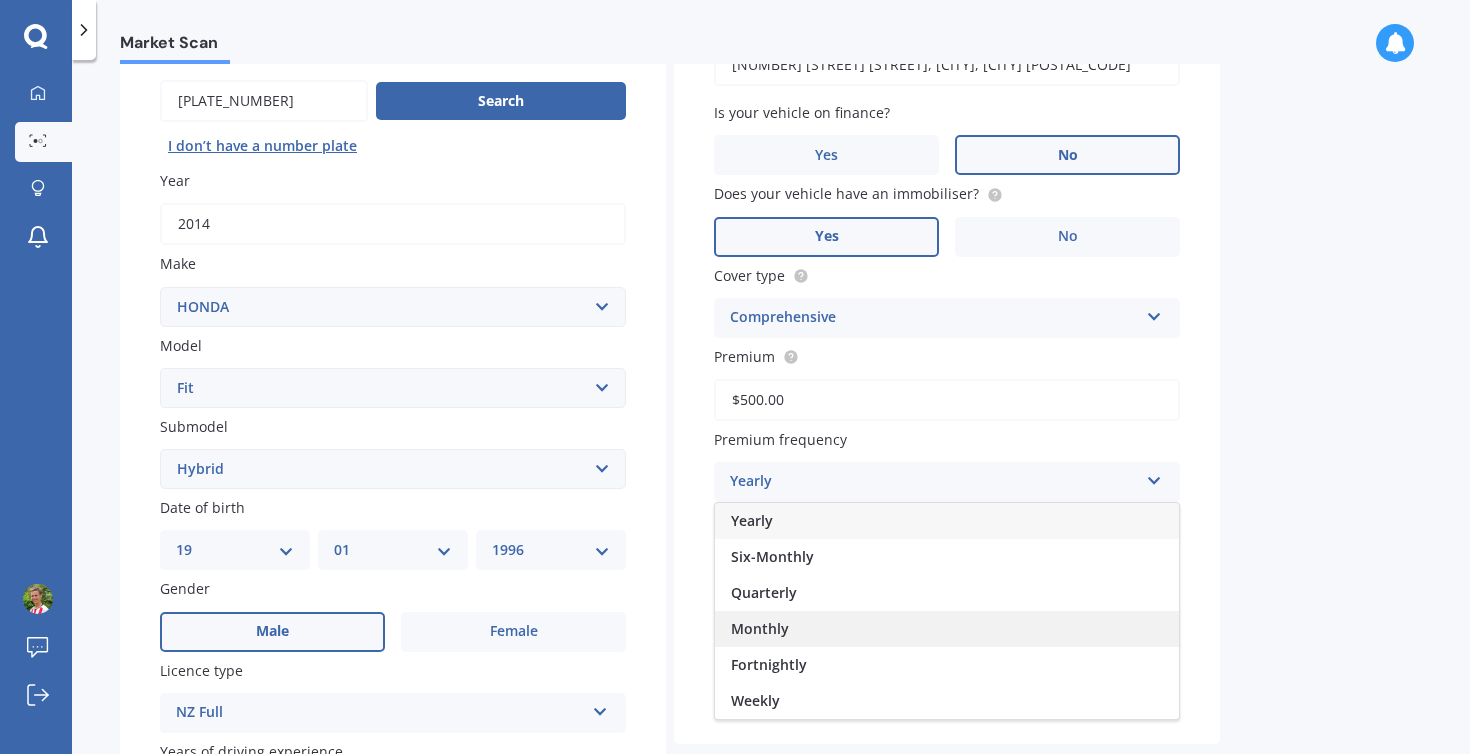 click on "Monthly" at bounding box center [947, 629] 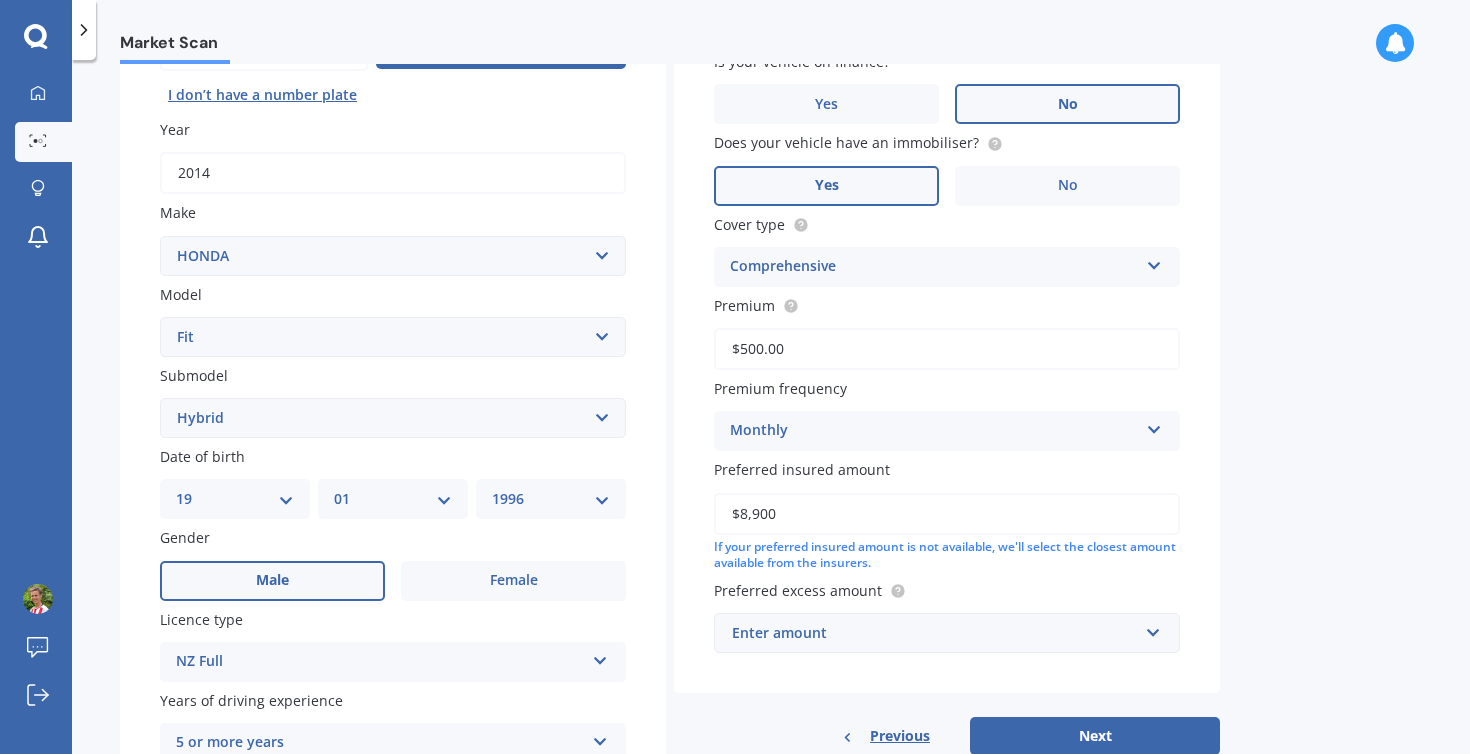 scroll, scrollTop: 265, scrollLeft: 0, axis: vertical 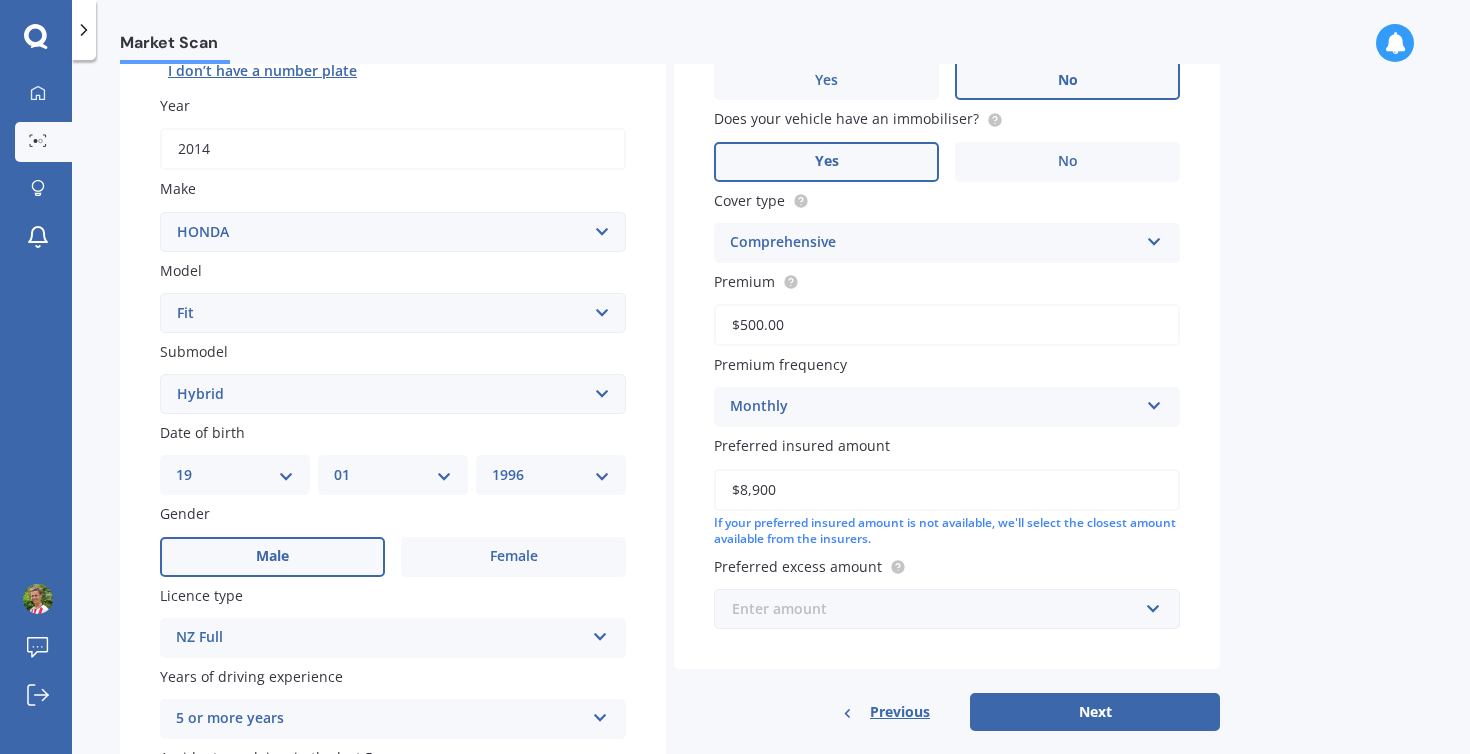 click at bounding box center (940, 609) 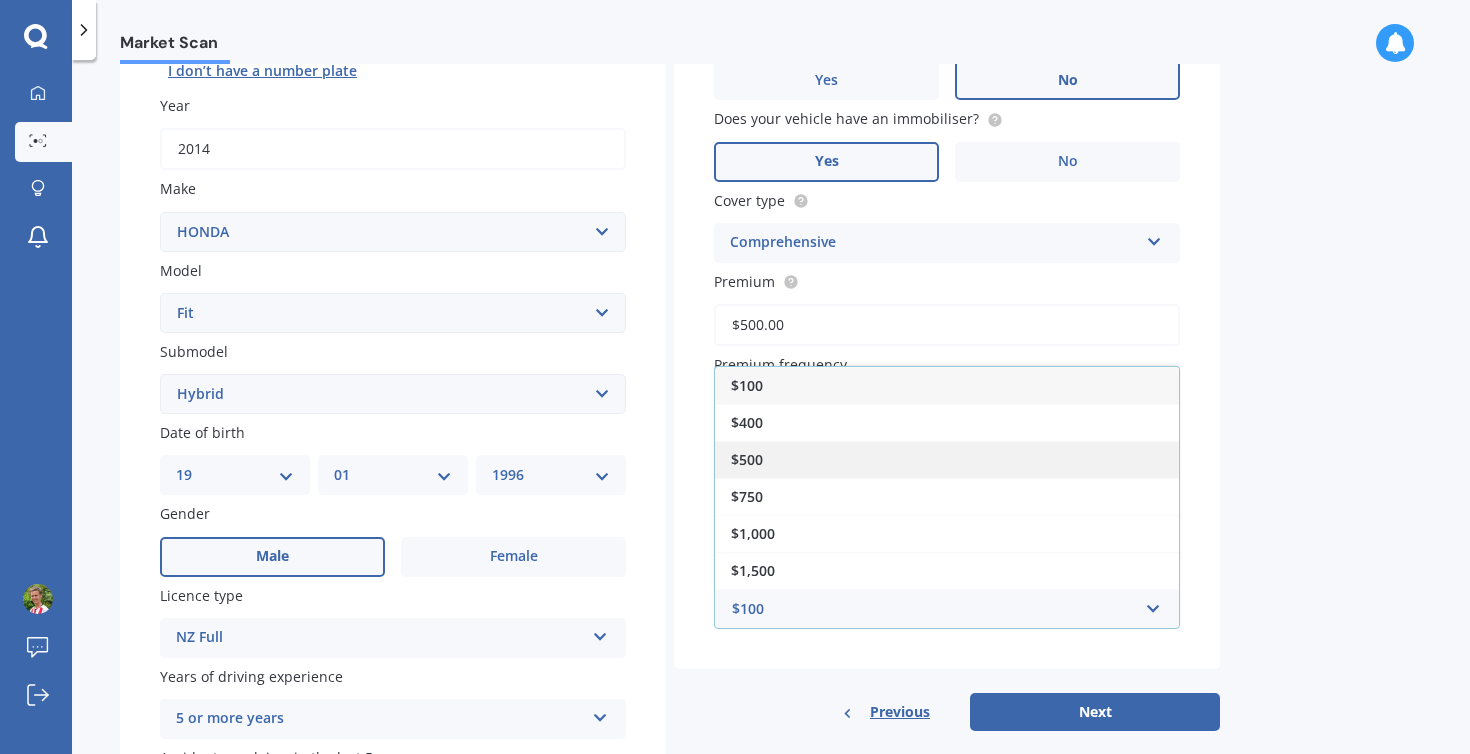 click on "$500" at bounding box center (947, 459) 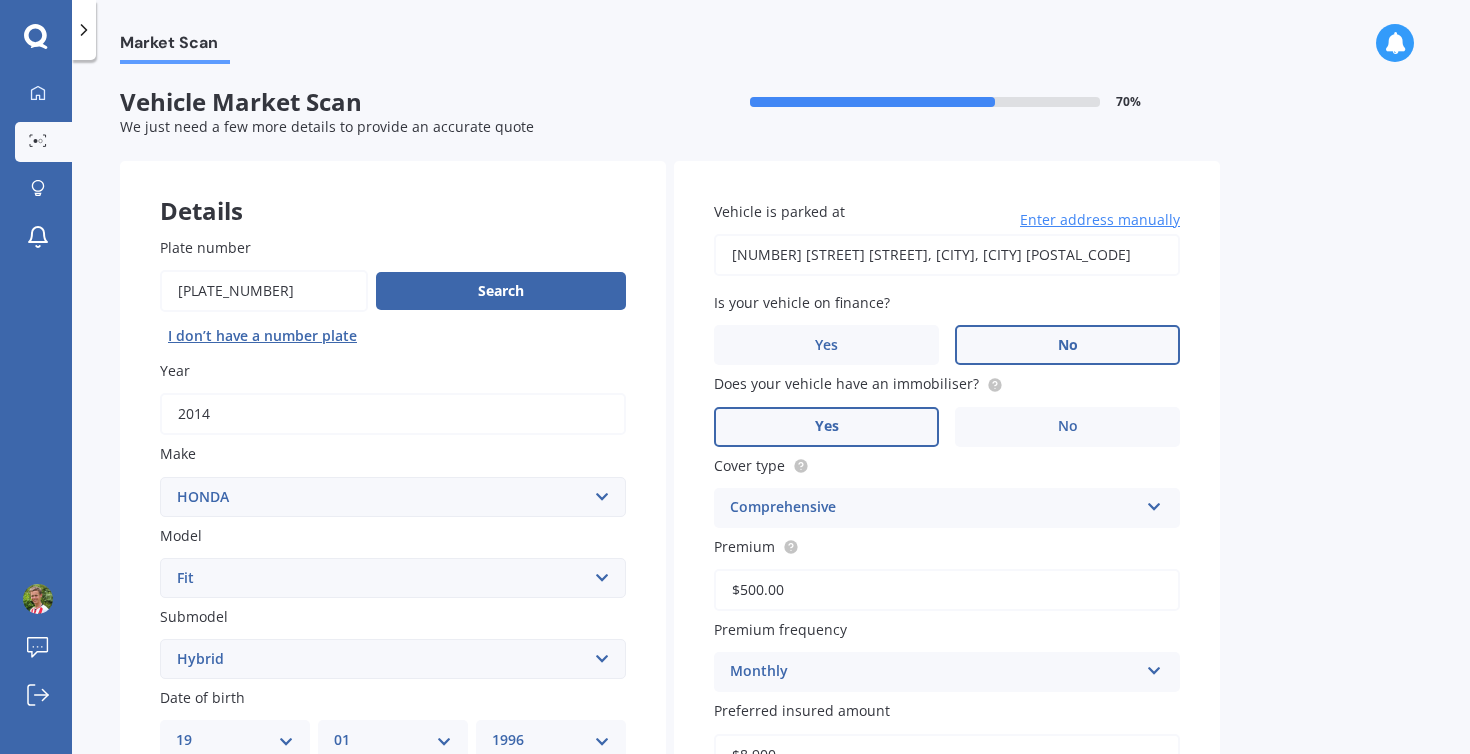 scroll, scrollTop: 52, scrollLeft: 0, axis: vertical 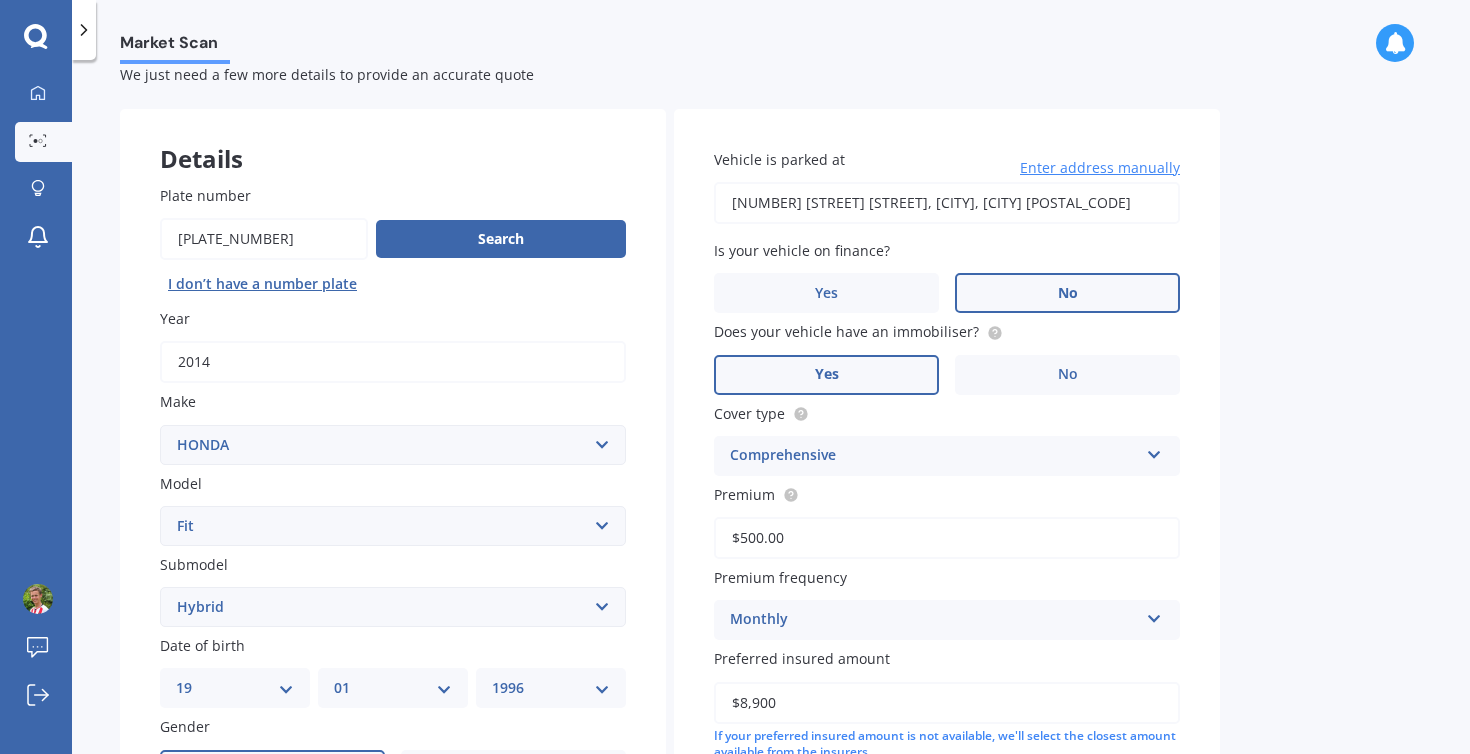 click on "$500.00" at bounding box center [947, 538] 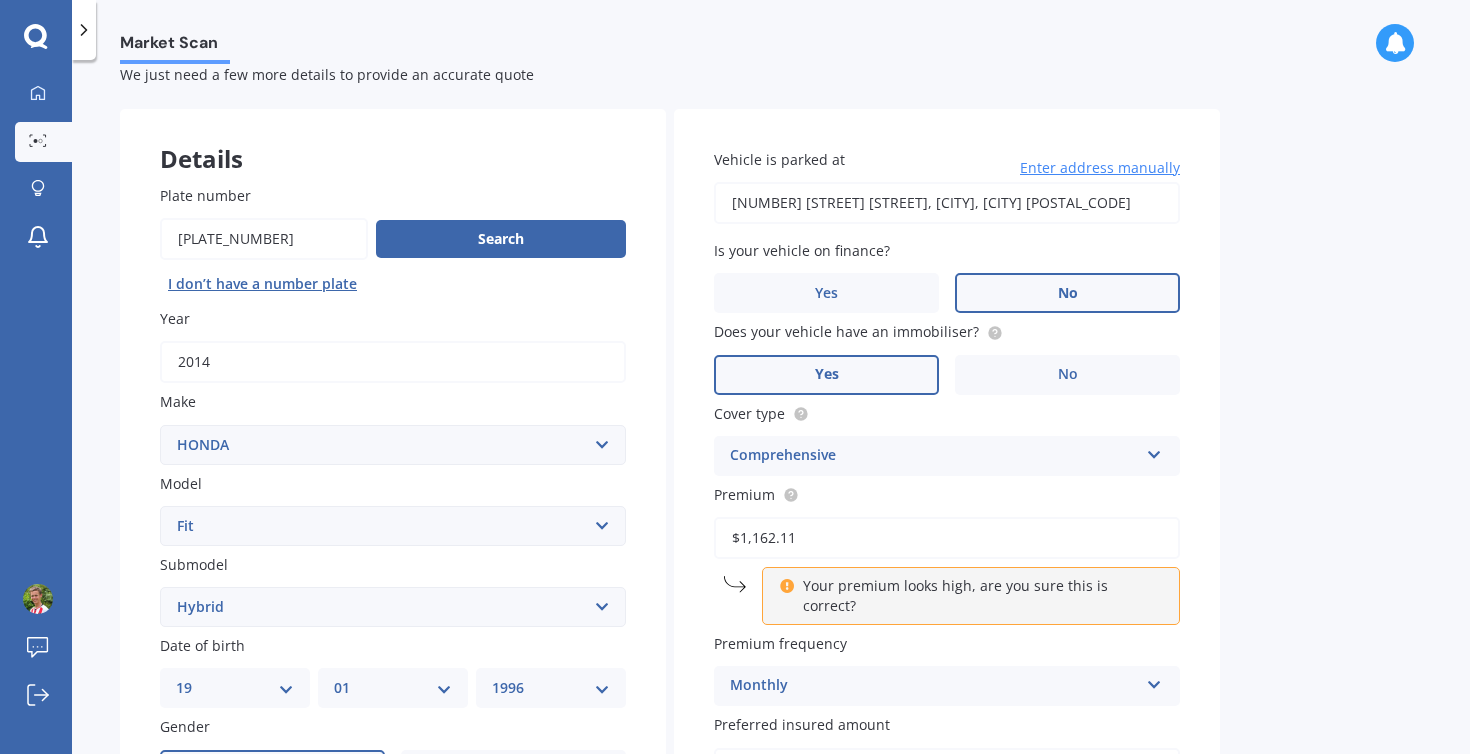 click on "Market Scan Vehicle Market Scan 70 % We just need a few more details to provide an accurate quote Details Plate number Search I don’t have a number plate Year 2014 Make Select make AC ALFA ROMEO ASTON MARTIN AUDI AUSTIN BEDFORD Bentley BMW BYD CADILLAC CAN-AM CHERY CHEVROLET CHRYSLER Citroen CRUISEAIR CUPRA DAEWOO DAIHATSU DAIMLER DAMON DIAHATSU DODGE EXOCET FACTORY FIVE FERRARI FIAT Fiord FLEETWOOD FORD FOTON FRASER GEELY GENESIS GEORGIE BOY GMC GREAT WALL GWM HAVAL HILLMAN HINO HOLDEN HOLIDAY RAMBLER HONDA HUMMER HYUNDAI INFINITI ISUZU IVECO JAC JAECOO JAGUAR JEEP KGM KIA LADA LAMBORGHINI LANCIA LANDROVER LDV LEXUS LINCOLN LOTUS LUNAR M.G M.G. MAHINDRA MASERATI MAZDA MCLAREN MERCEDES AMG Mercedes Benz MERCEDES-AMG MERCURY MINI MITSUBISHI MORGAN MORRIS NEWMAR NISSAN OMODA OPEL OXFORD PEUGEOT Plymouth Polestar PONTIAC PORSCHE PROTON RAM Range Rover Rayne RENAULT ROLLS ROYCE ROVER SAAB SATURN SEAT SHELBY SKODA SMART SSANGYONG SUBARU SUZUKI TATA TESLA TIFFIN Toyota TRIUMPH TVR Vauxhall VOLKSWAGEN VOLVO ZX CRX" at bounding box center (771, 411) 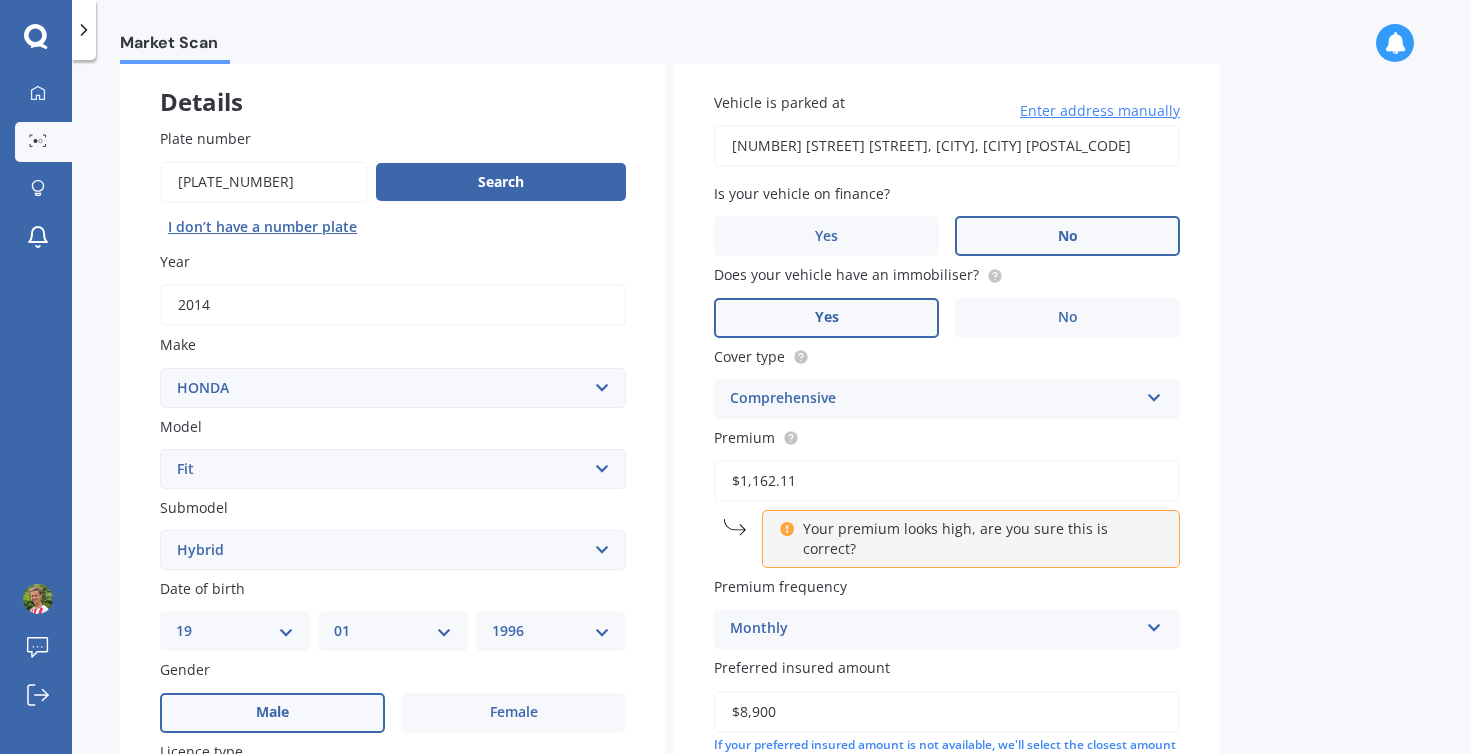 scroll, scrollTop: 113, scrollLeft: 0, axis: vertical 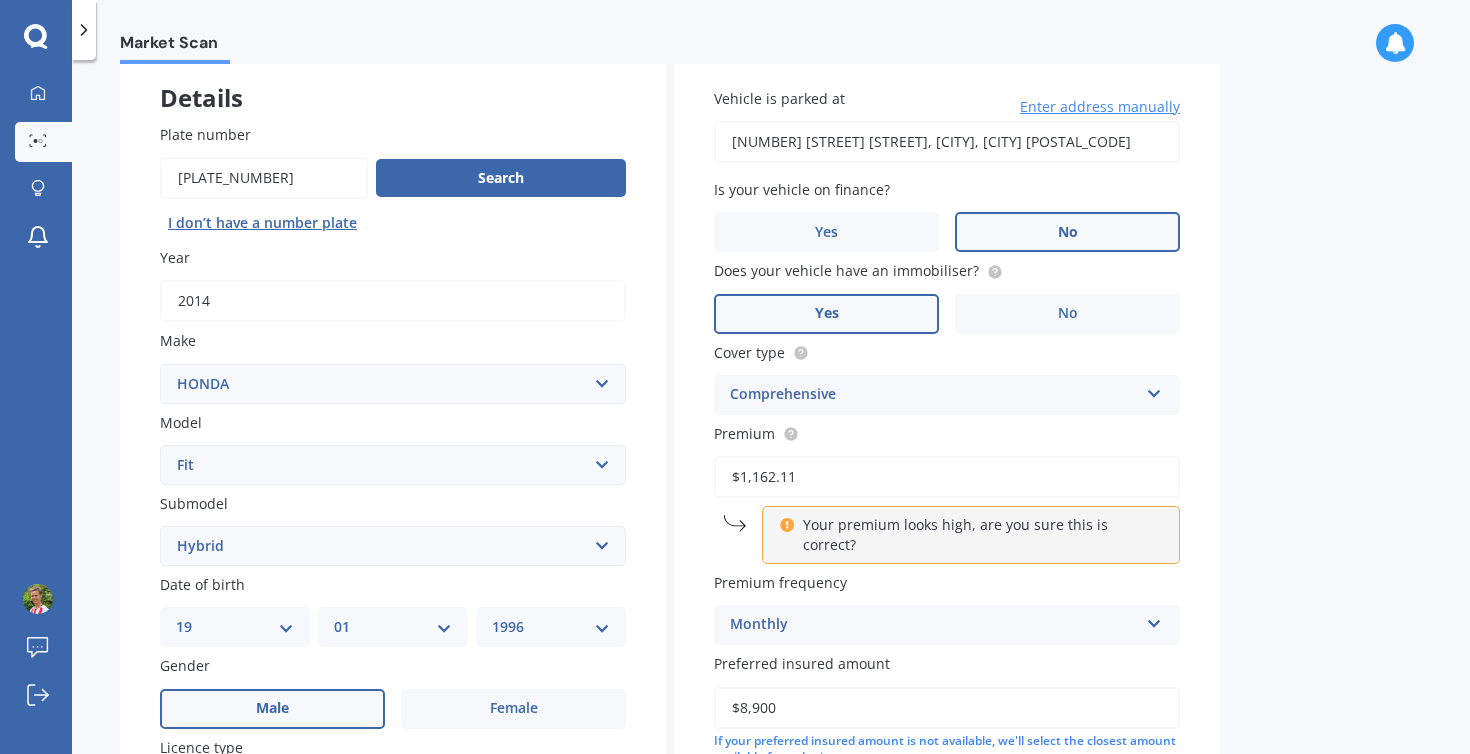 click on "Monthly" at bounding box center (380, 790) 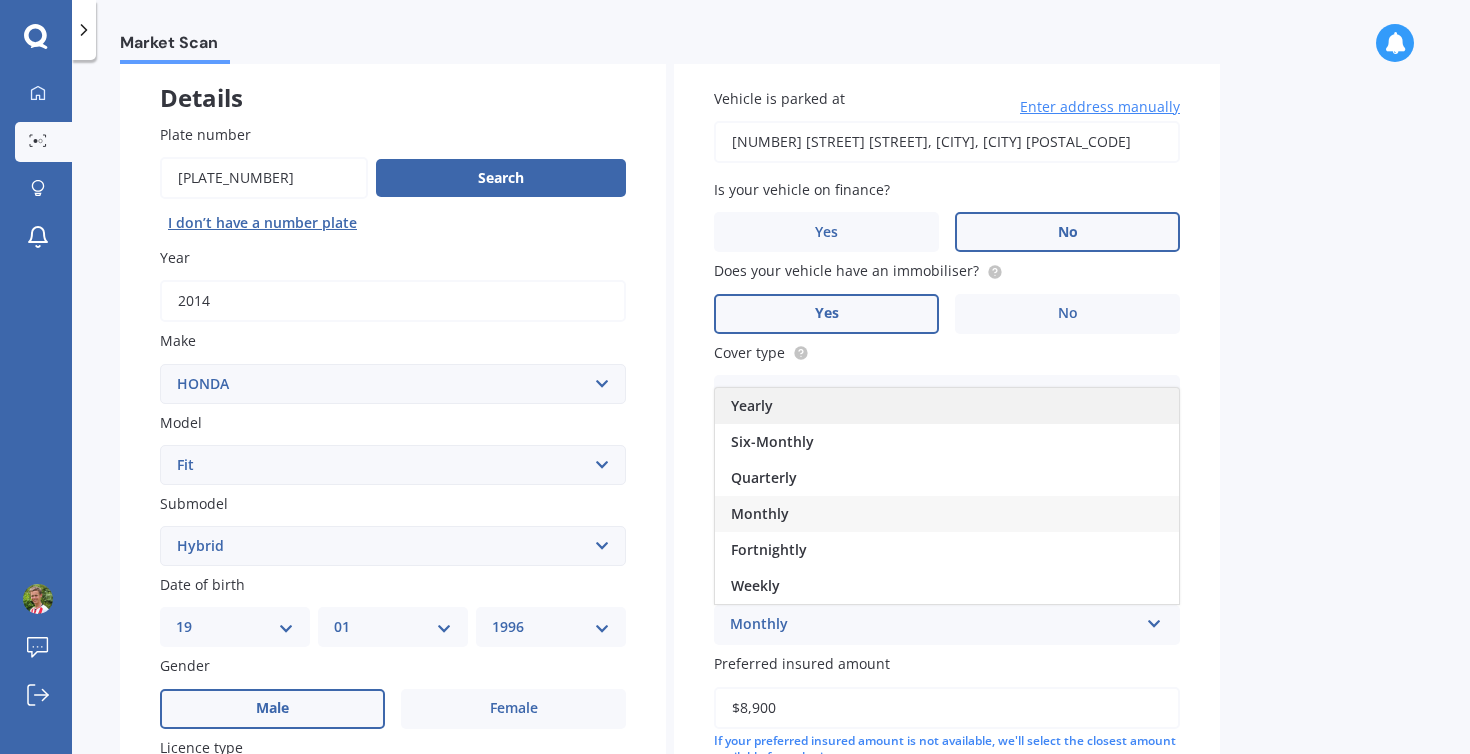 click on "Yearly" at bounding box center [947, 406] 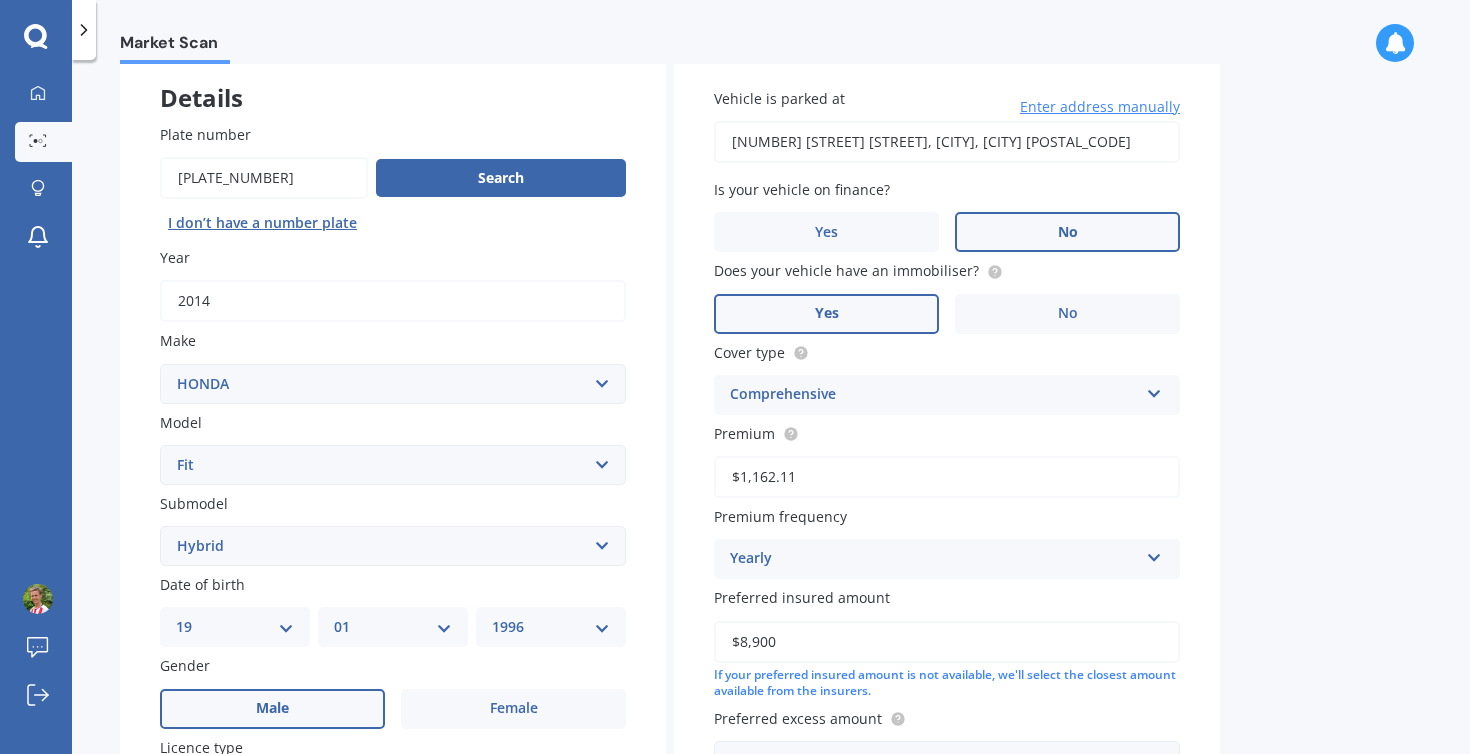 click on "Market Scan Vehicle Market Scan 70 % We just need a few more details to provide an accurate quote Details Plate number Search I don’t have a number plate Year 2014 Make Select make AC ALFA ROMEO ASTON MARTIN AUDI AUSTIN BEDFORD Bentley BMW BYD CADILLAC CAN-AM CHERY CHEVROLET CHRYSLER Citroen CRUISEAIR CUPRA DAEWOO DAIHATSU DAIMLER DAMON DIAHATSU DODGE EXOCET FACTORY FIVE FERRARI FIAT Fiord FLEETWOOD FORD FOTON FRASER GEELY GENESIS GEORGIE BOY GMC GREAT WALL GWM HAVAL HILLMAN HINO HOLDEN HOLIDAY RAMBLER HONDA HUMMER HYUNDAI INFINITI ISUZU IVECO JAC JAECOO JAGUAR JEEP KGM KIA LADA LAMBORGHINI LANCIA LANDROVER LDV LEXUS LINCOLN LOTUS LUNAR M.G M.G. MAHINDRA MASERATI MAZDA MCLAREN MERCEDES AMG Mercedes Benz MERCEDES-AMG MERCURY MINI MITSUBISHI MORGAN MORRIS NEWMAR NISSAN OMODA OPEL OXFORD PEUGEOT Plymouth Polestar PONTIAC PORSCHE PROTON RAM Range Rover Rayne RENAULT ROLLS ROYCE ROVER SAAB SATURN SEAT SHELBY SKODA SMART SSANGYONG SUBARU SUZUKI TATA TESLA TIFFIN Toyota TRIUMPH TVR Vauxhall VOLKSWAGEN VOLVO ZX CRX" at bounding box center [771, 411] 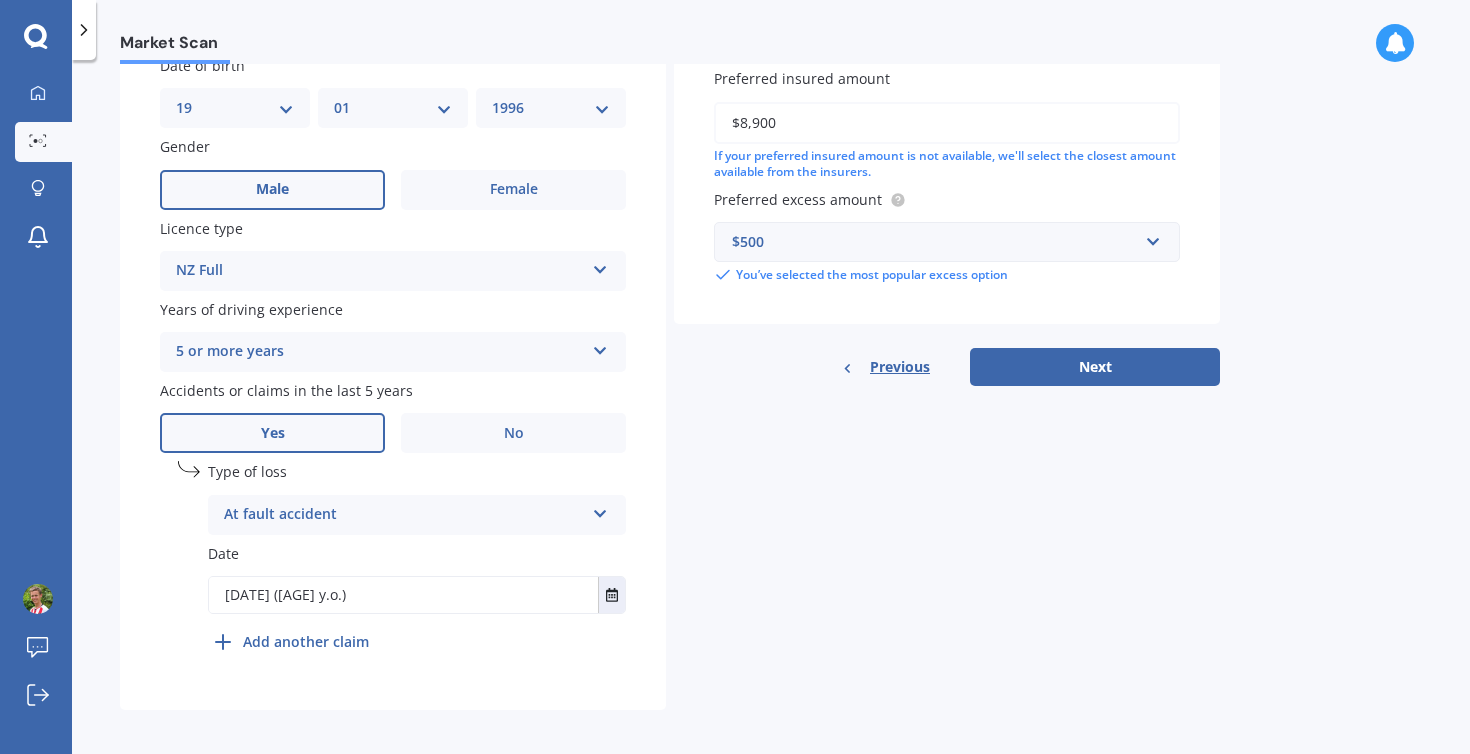 scroll, scrollTop: 631, scrollLeft: 0, axis: vertical 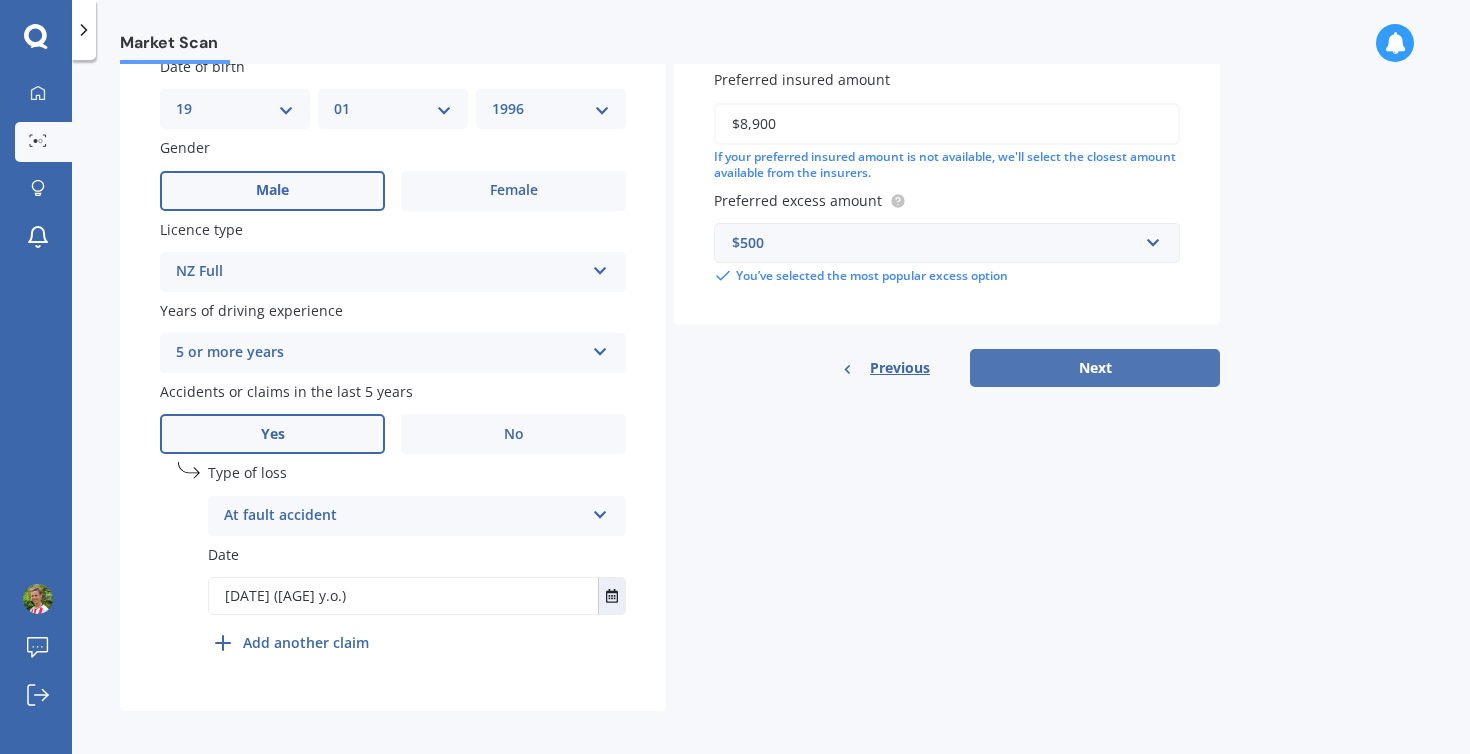 click on "Next" at bounding box center (1095, 368) 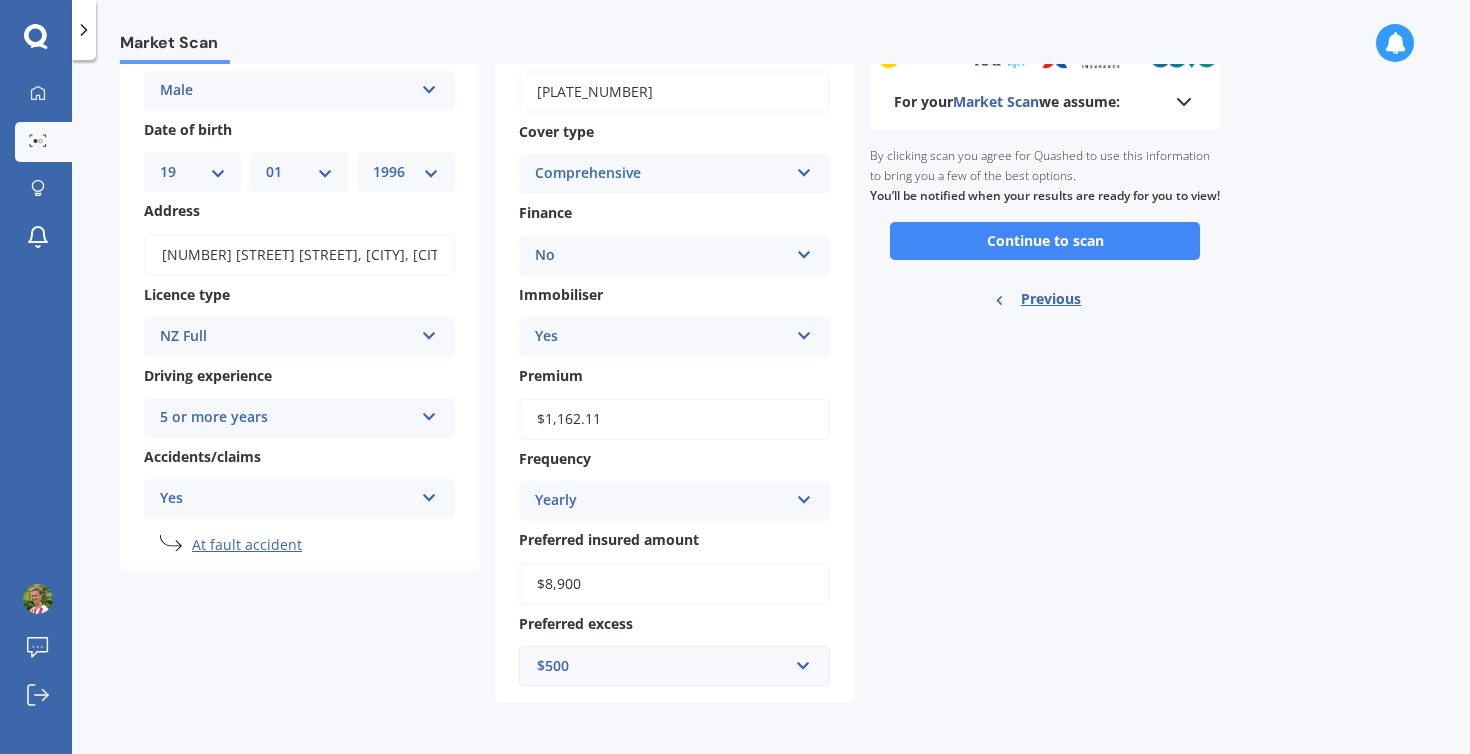 scroll, scrollTop: 0, scrollLeft: 0, axis: both 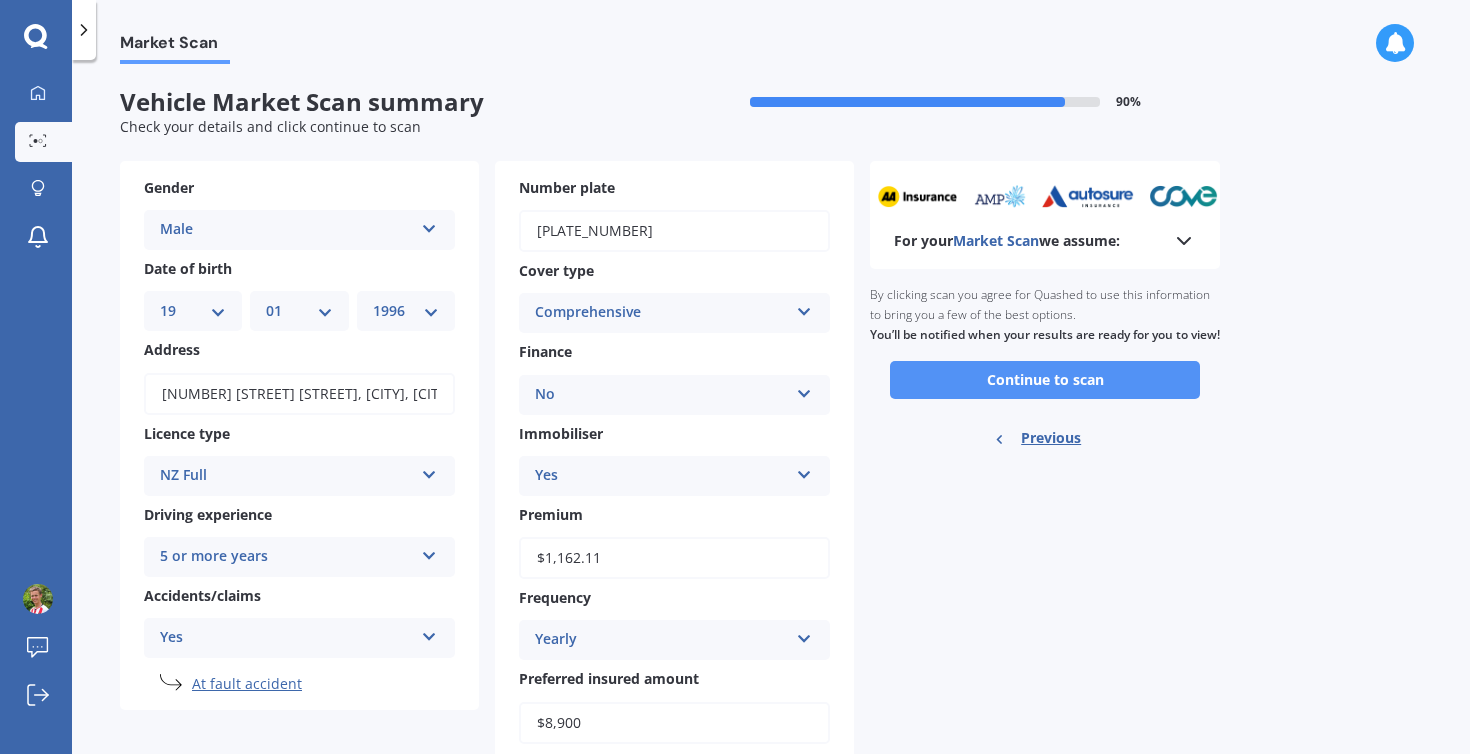 click on "Continue to scan" at bounding box center [1045, 380] 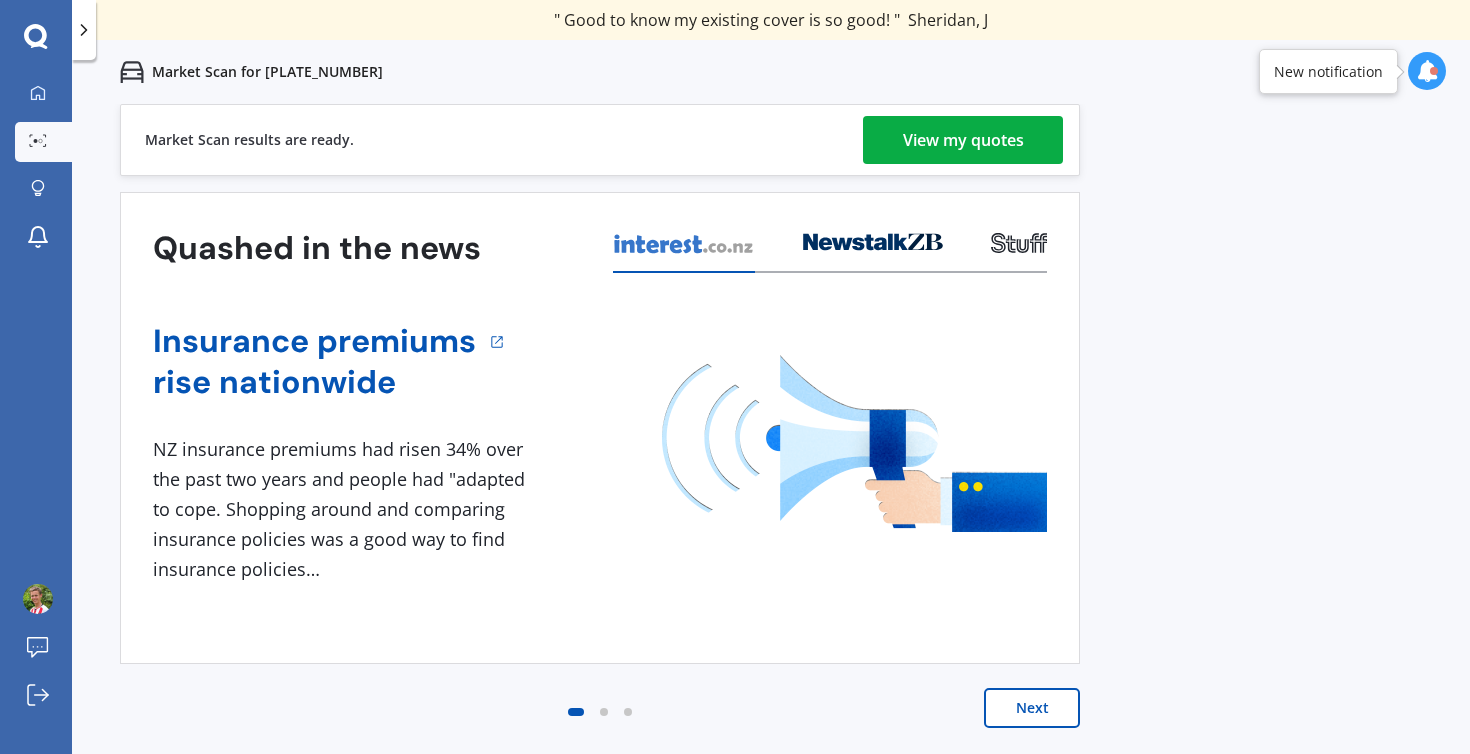 click on "View my quotes" at bounding box center (963, 140) 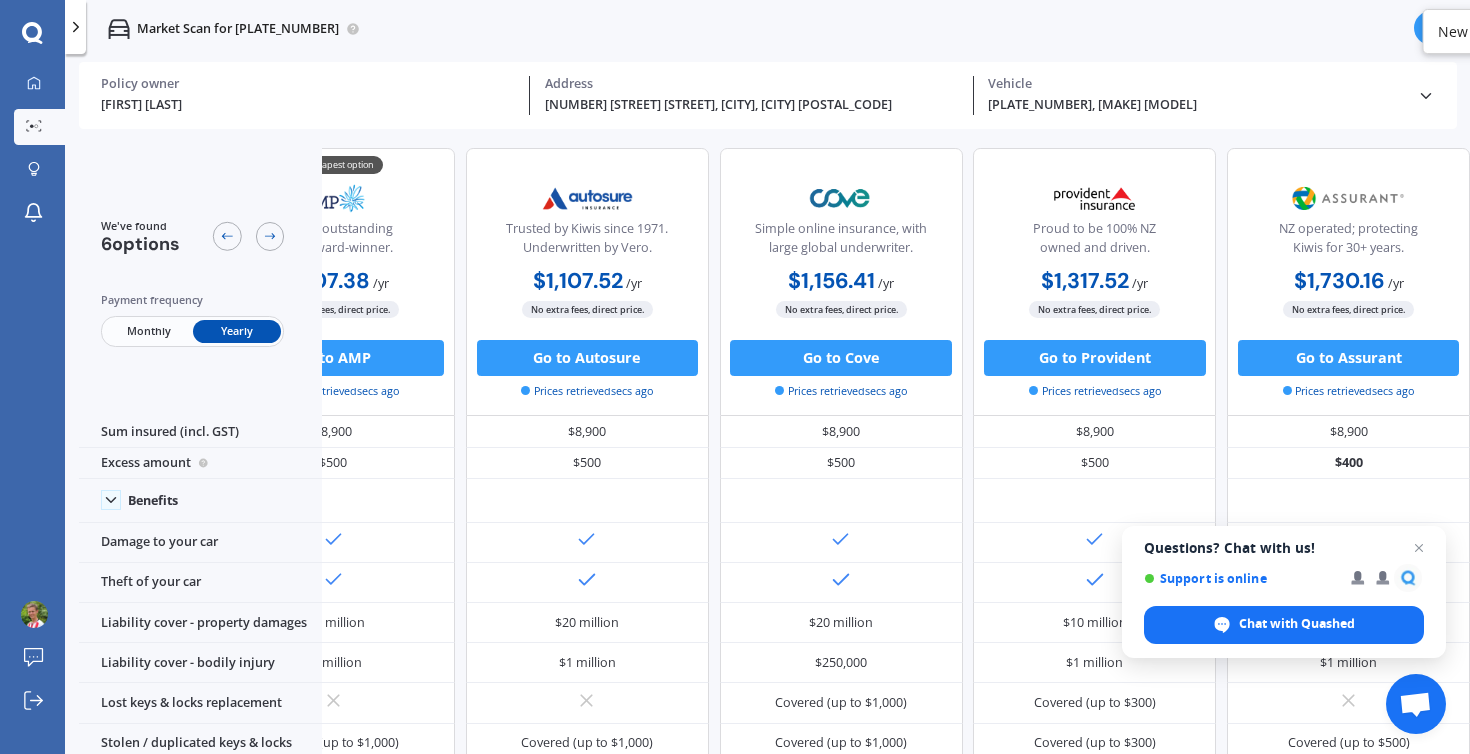 scroll, scrollTop: 0, scrollLeft: 414, axis: horizontal 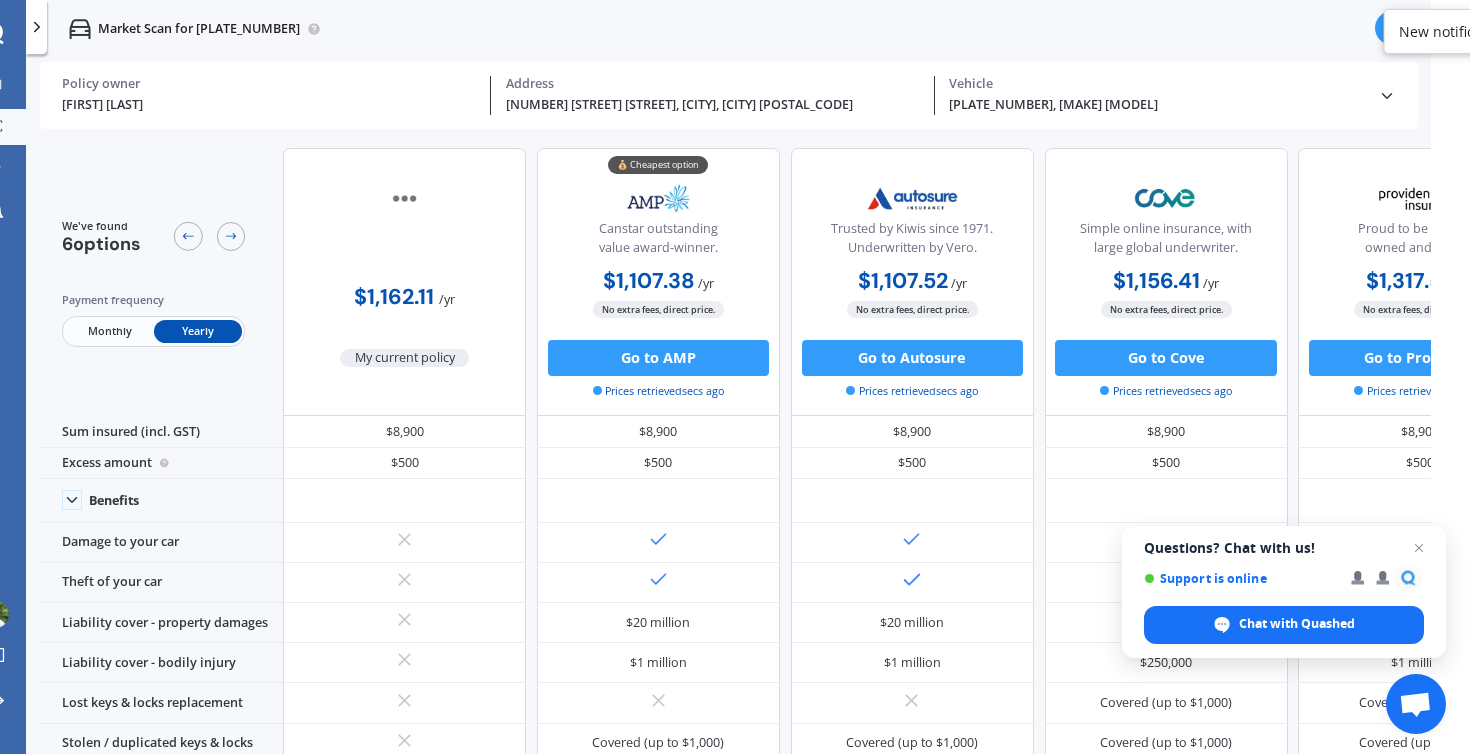 click on "Market Scan for [PLATE_NUMBER]" at bounding box center [728, 29] 